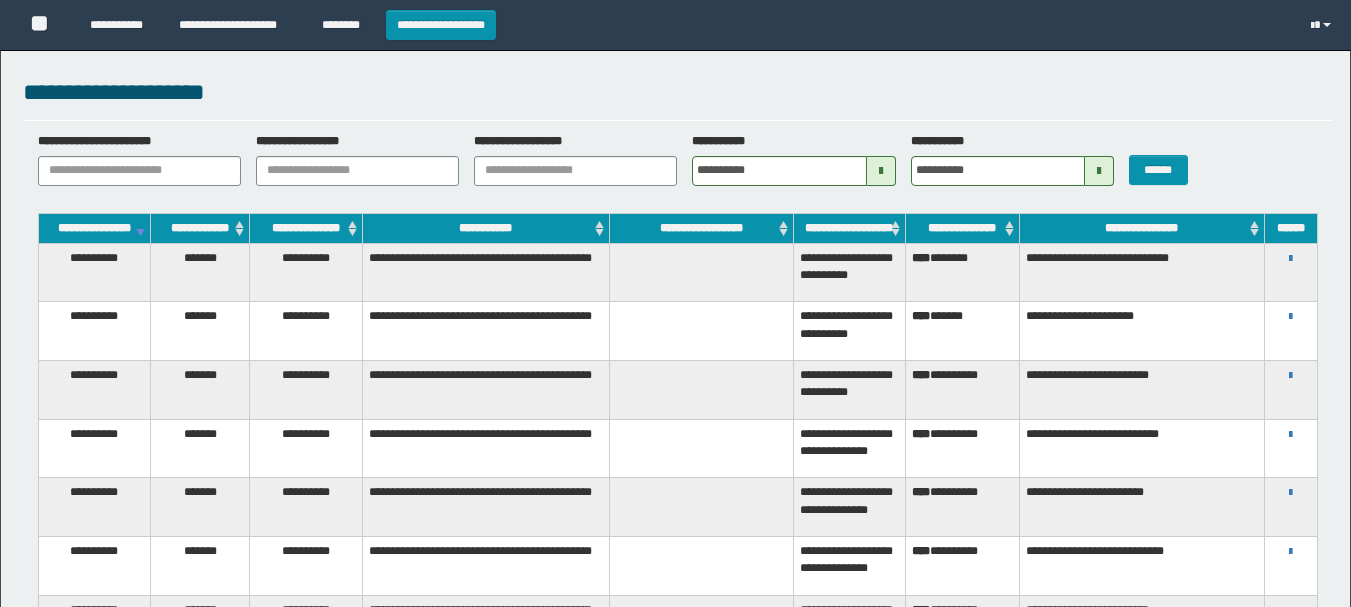 scroll, scrollTop: 317, scrollLeft: 0, axis: vertical 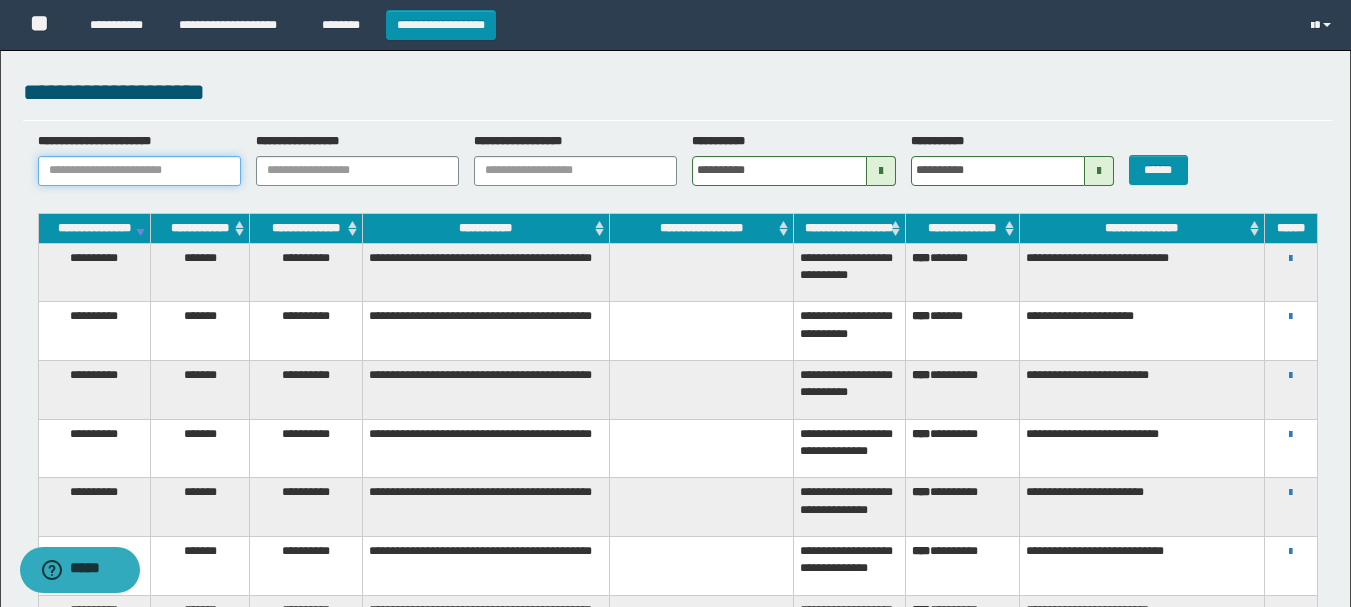 click on "**********" at bounding box center [139, 171] 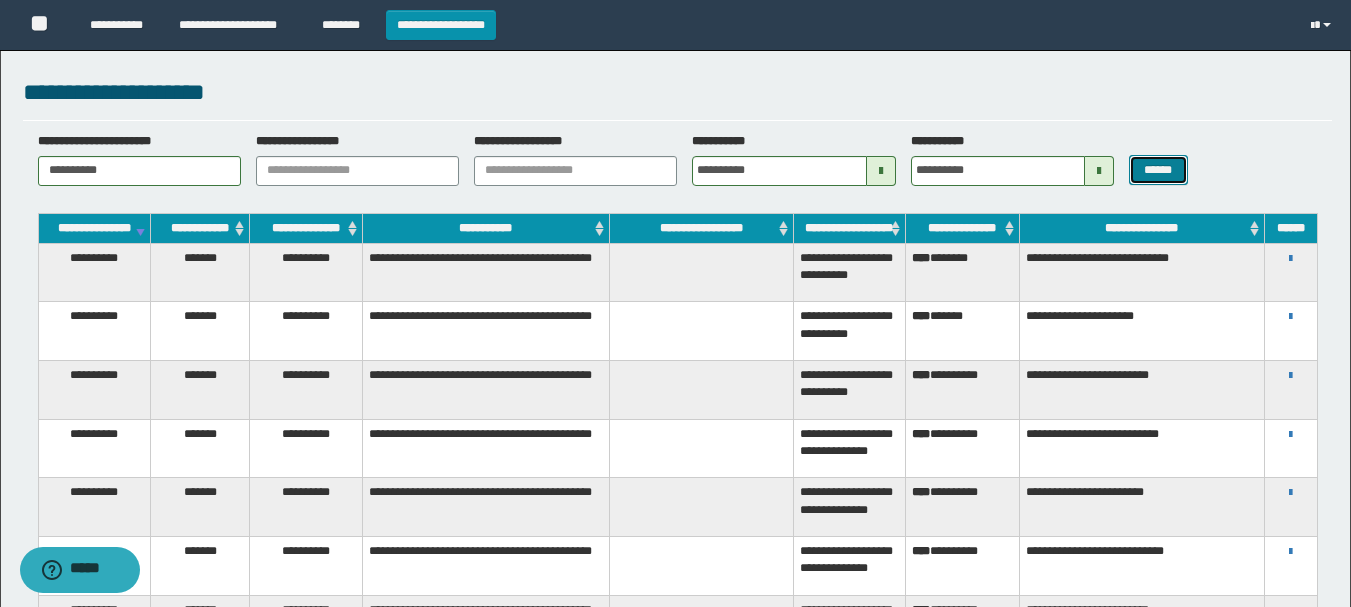 click on "******" at bounding box center (1158, 170) 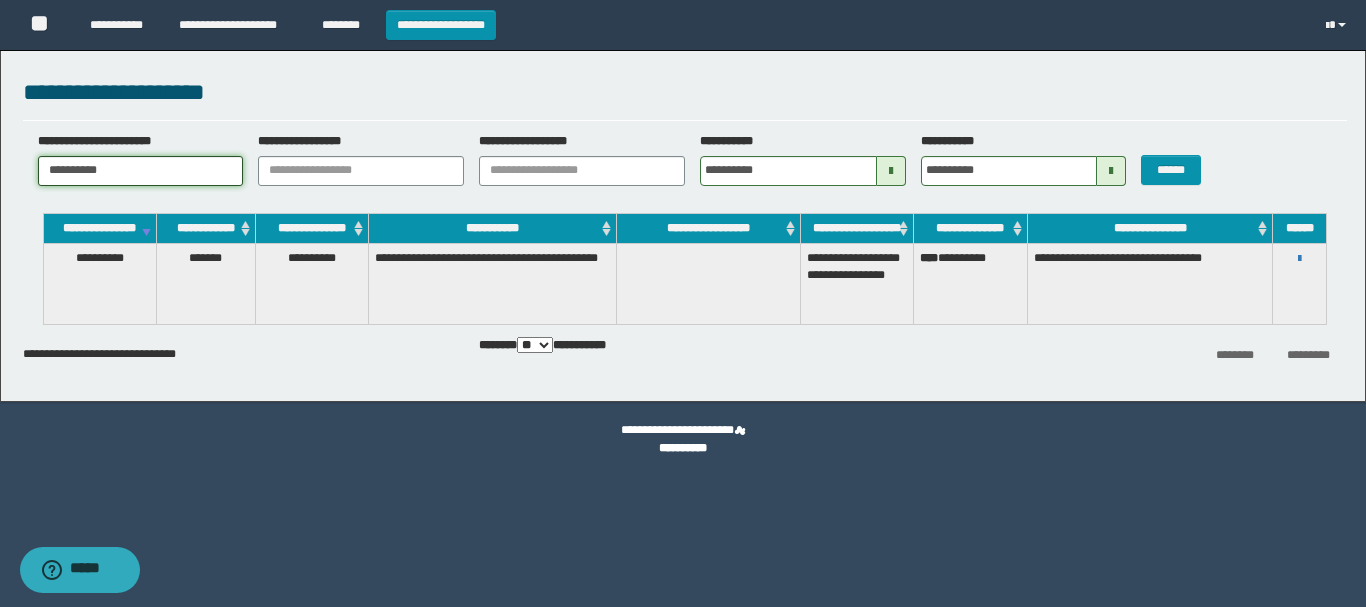 drag, startPoint x: 187, startPoint y: 180, endPoint x: 0, endPoint y: 175, distance: 187.06683 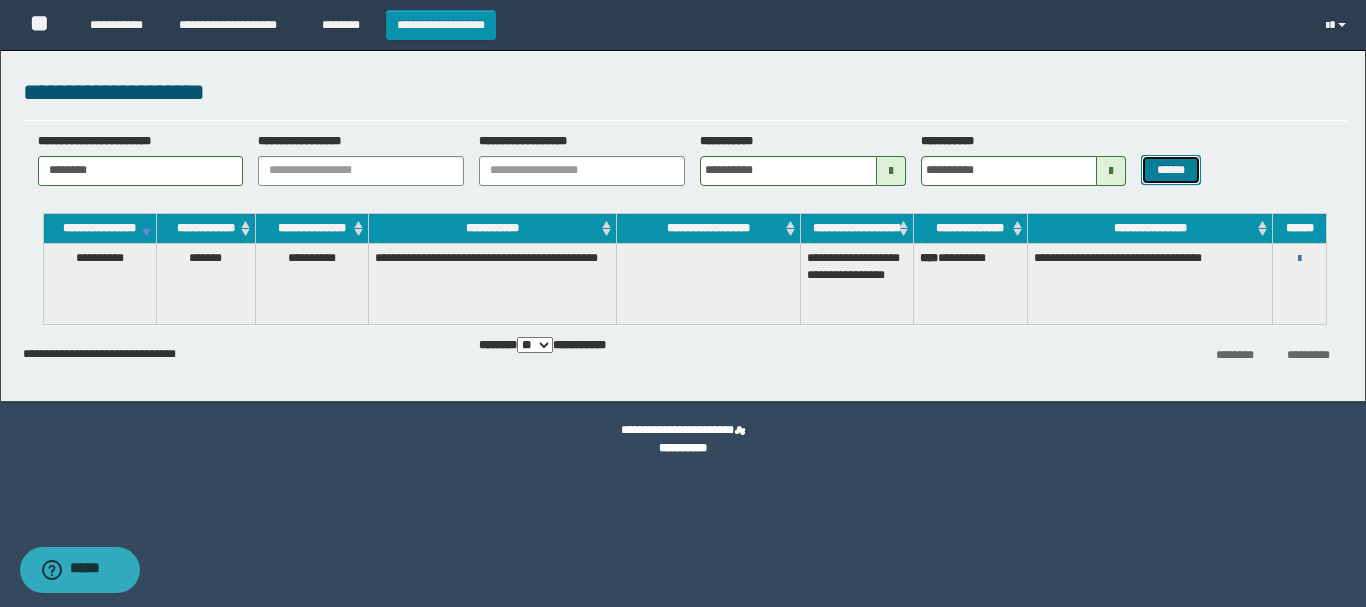 click on "******" at bounding box center (1170, 170) 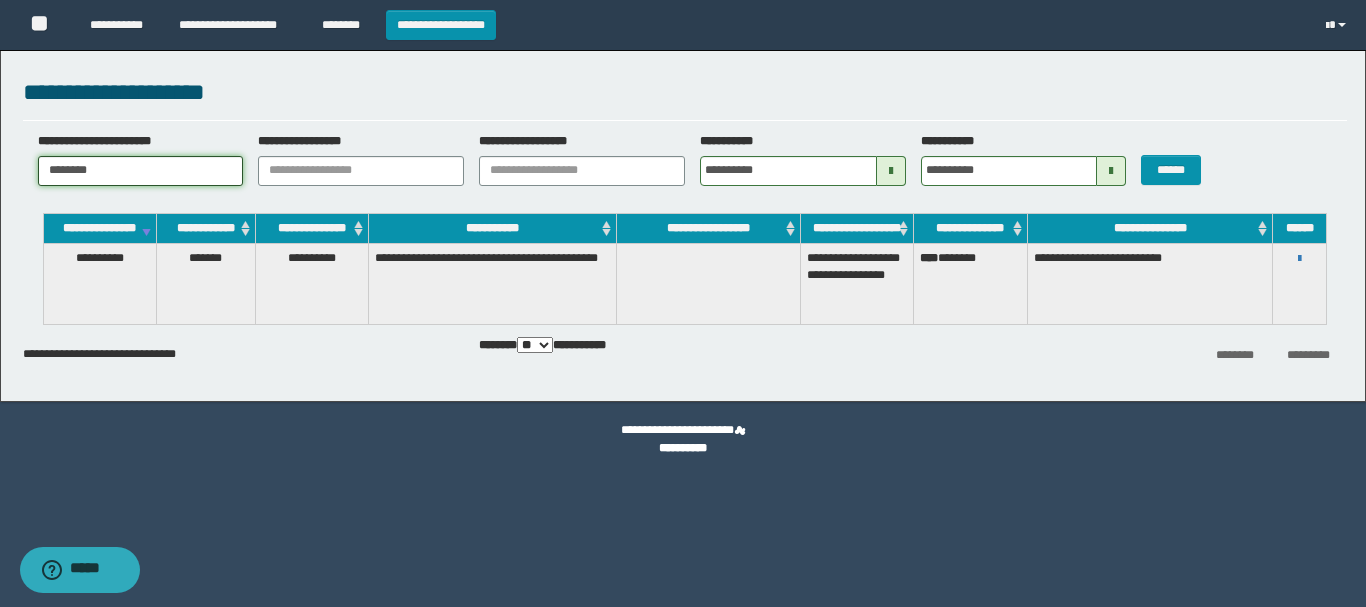 drag, startPoint x: 145, startPoint y: 173, endPoint x: 0, endPoint y: 165, distance: 145.22052 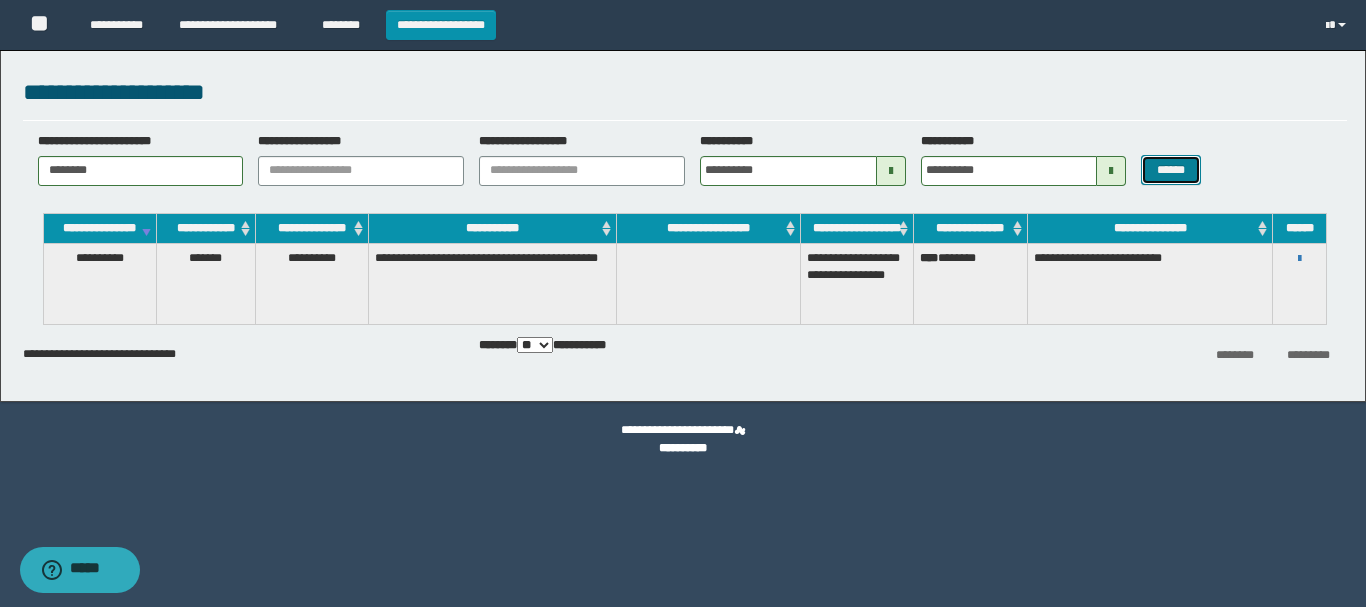 click on "******" at bounding box center (1170, 170) 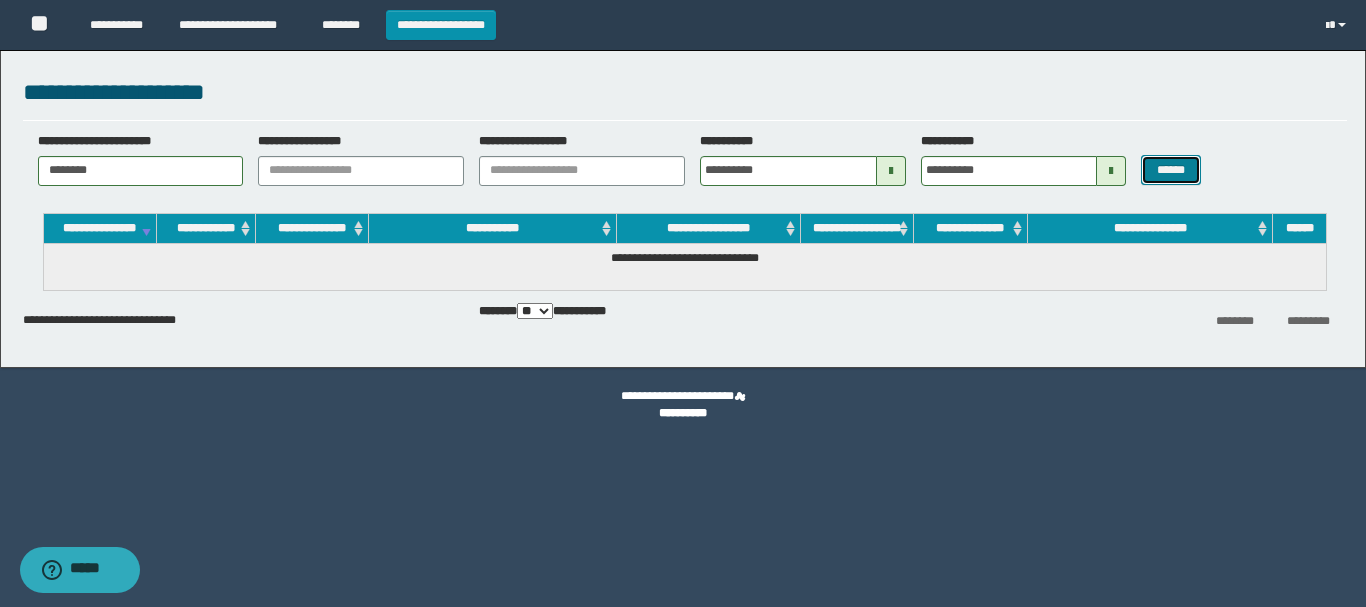 click on "******" at bounding box center [1170, 170] 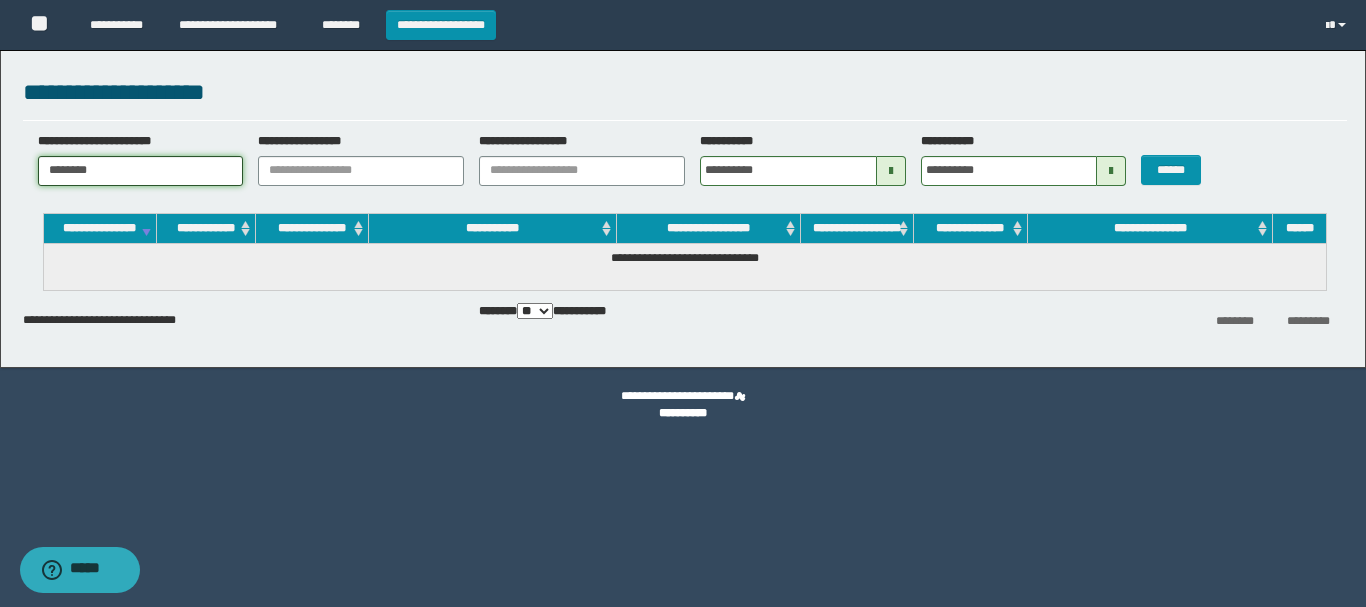 drag, startPoint x: 183, startPoint y: 179, endPoint x: 0, endPoint y: 171, distance: 183.17477 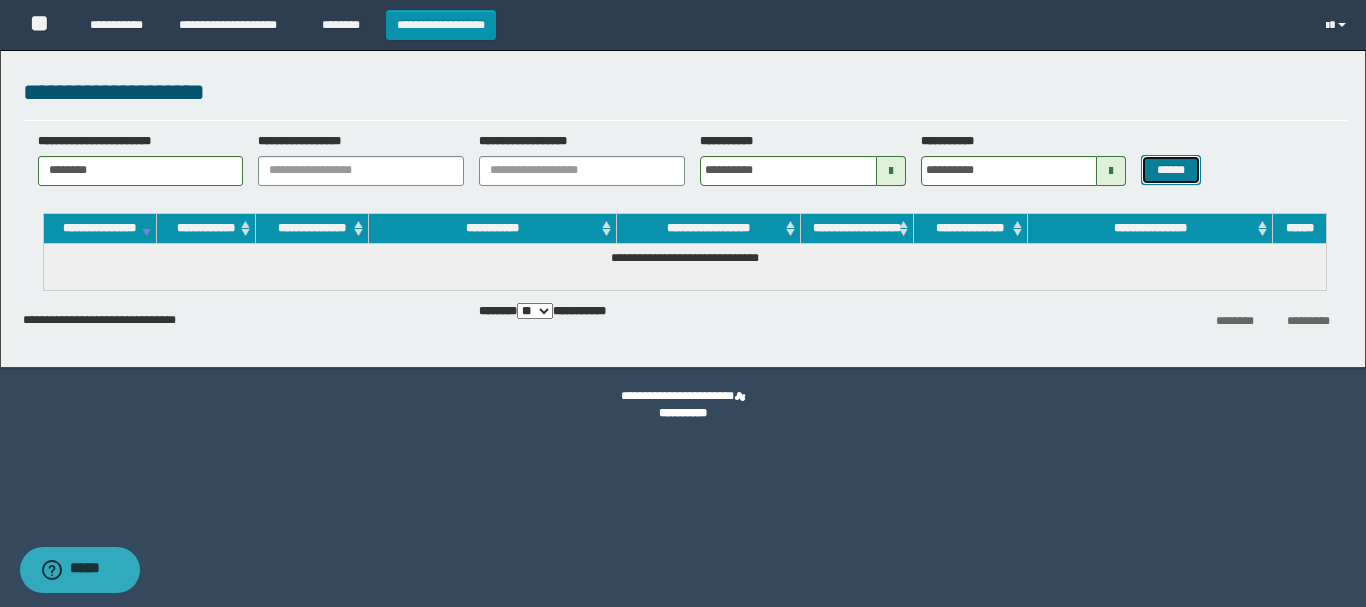 click on "******" at bounding box center [1170, 170] 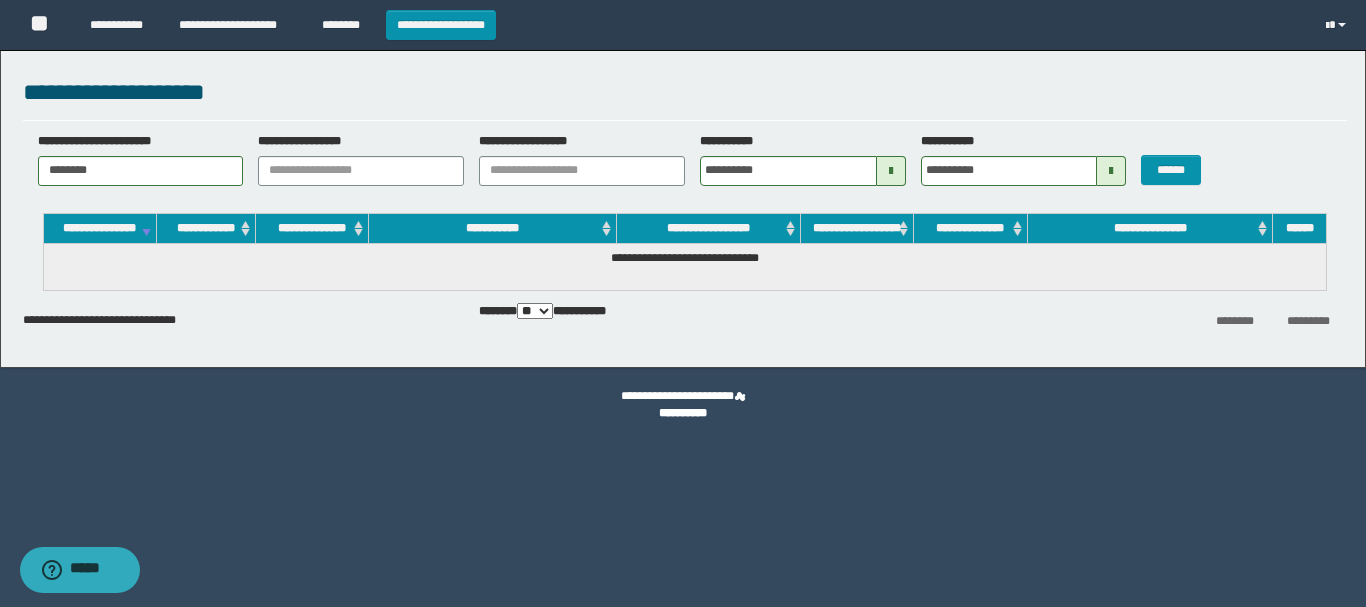 click on "******" at bounding box center (1181, 159) 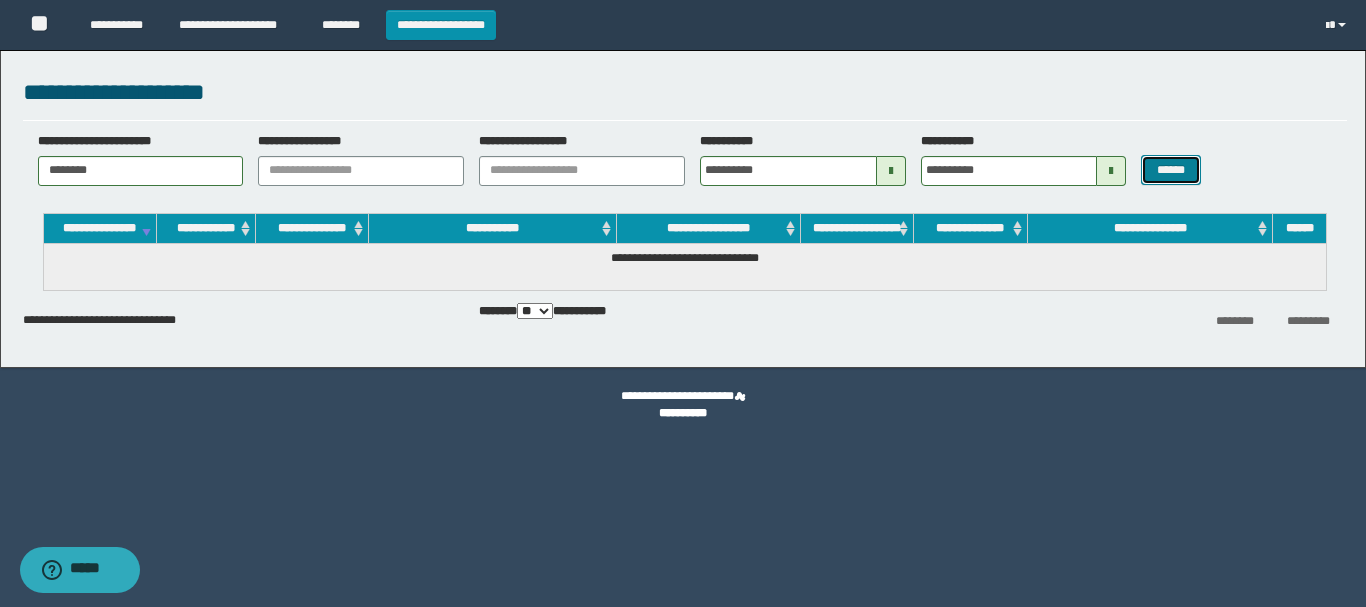 click on "******" at bounding box center (1170, 170) 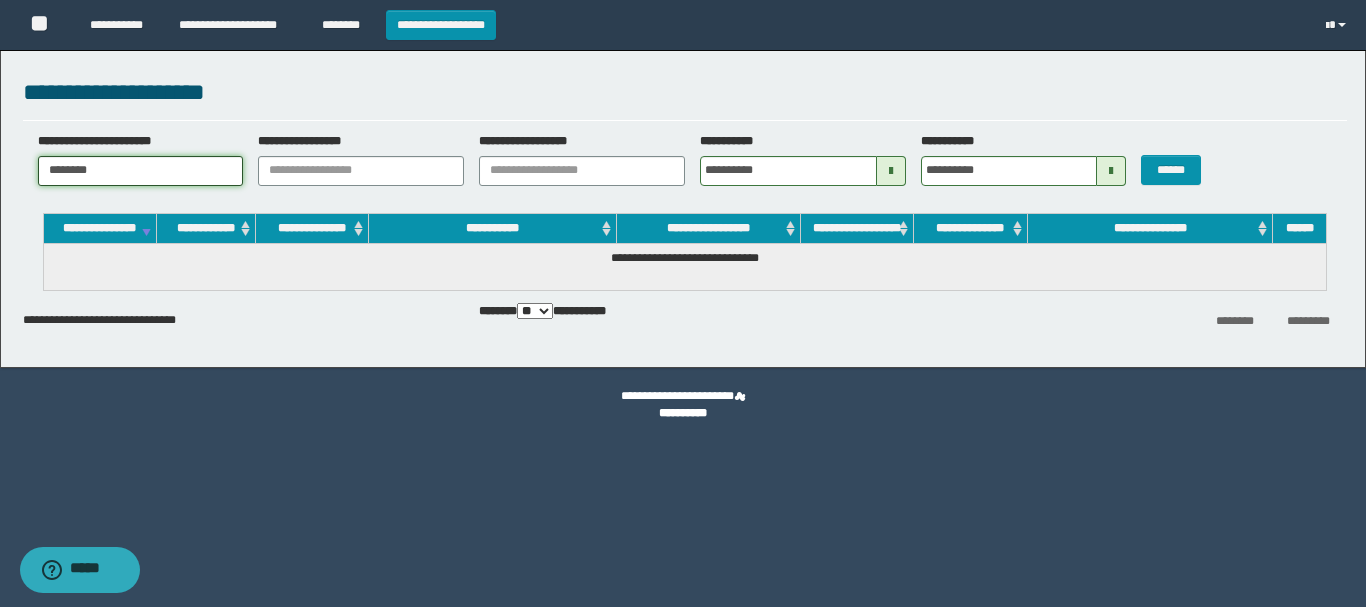 click on "**********" at bounding box center (683, 204) 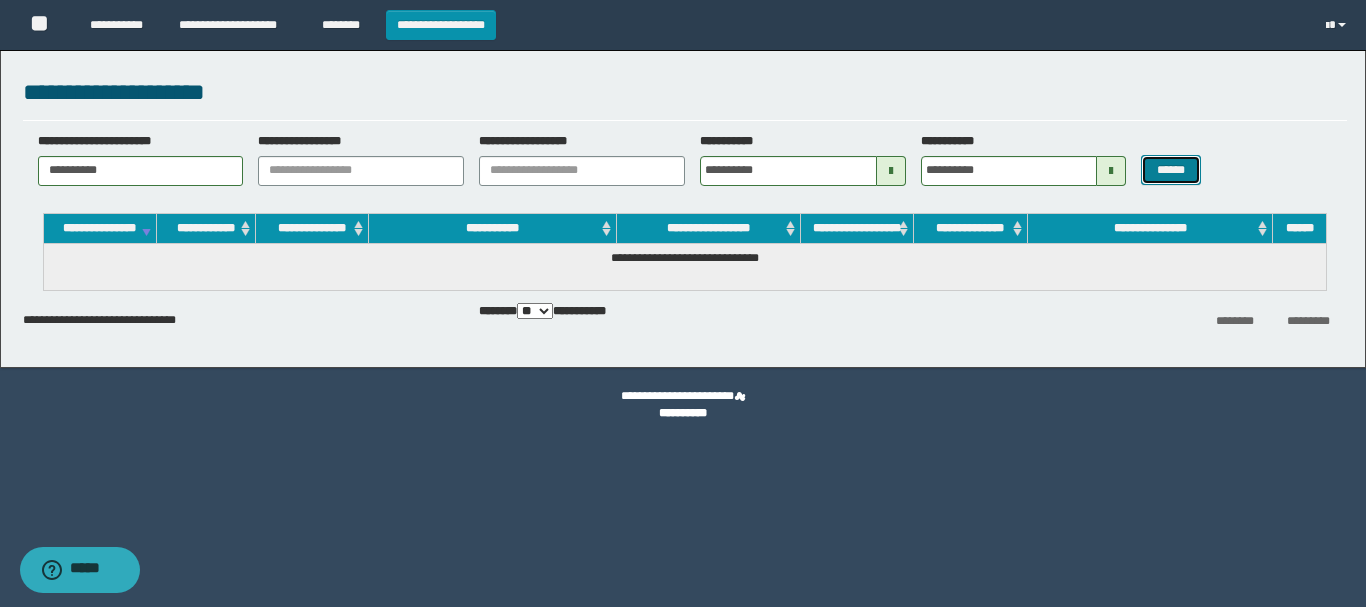 click on "******" at bounding box center [1170, 170] 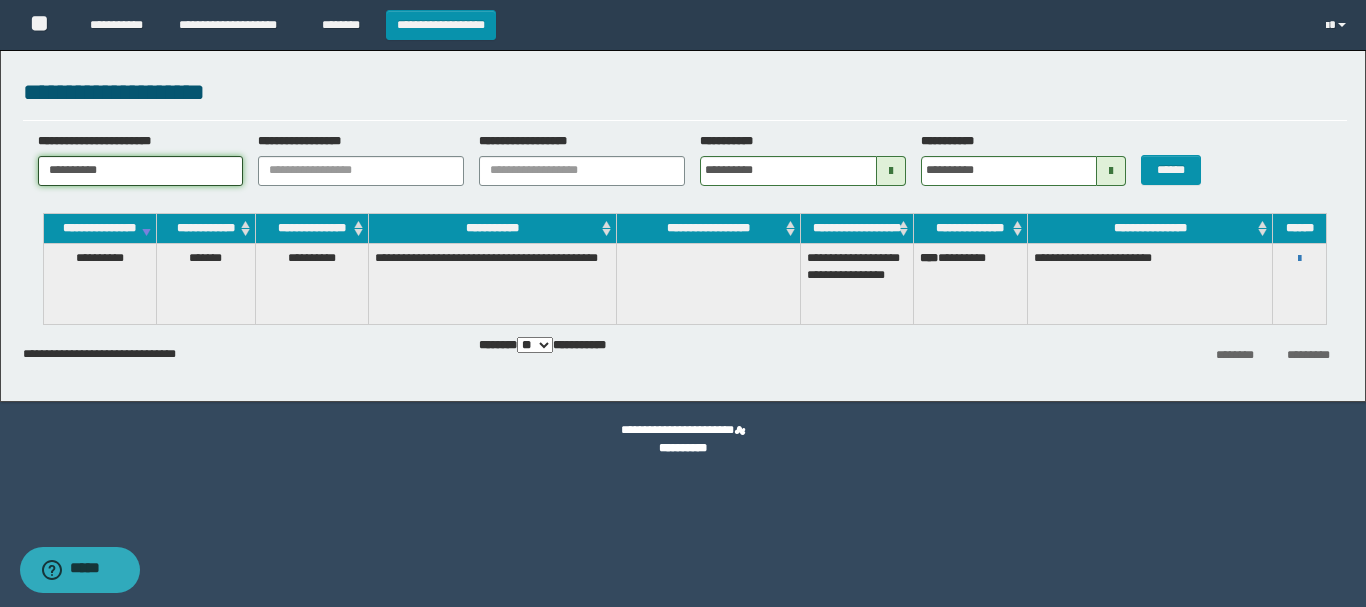 drag, startPoint x: 197, startPoint y: 162, endPoint x: 0, endPoint y: 179, distance: 197.73215 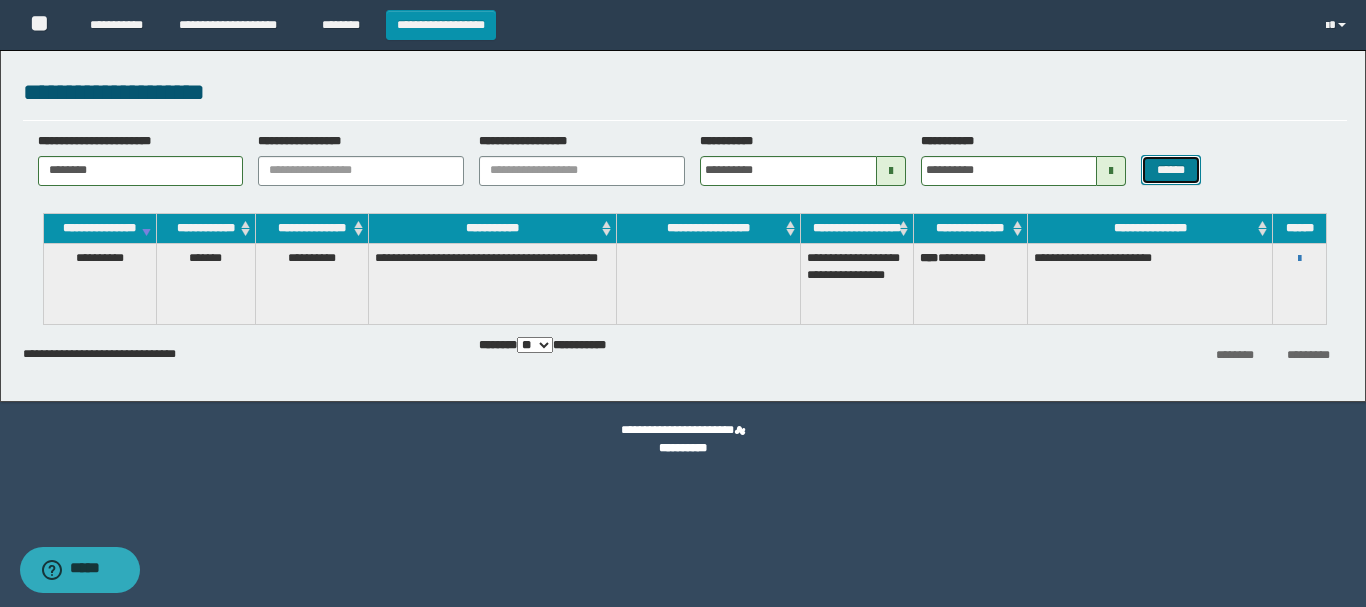 click on "******" at bounding box center (1170, 170) 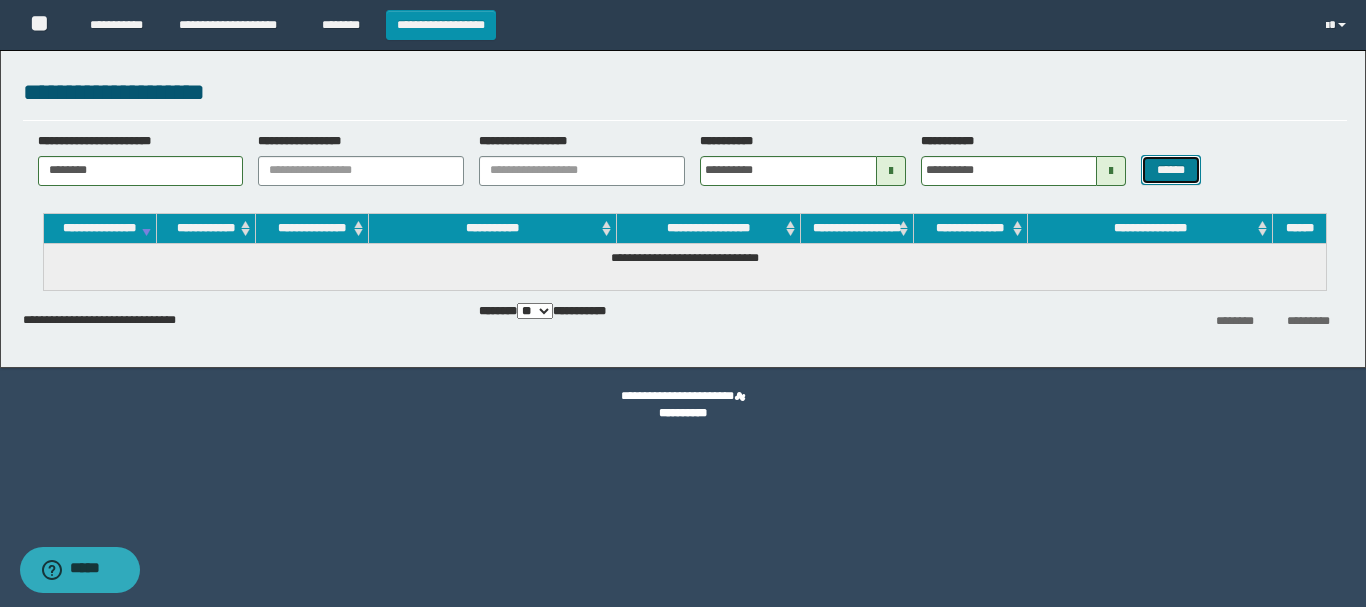click on "******" at bounding box center [1170, 170] 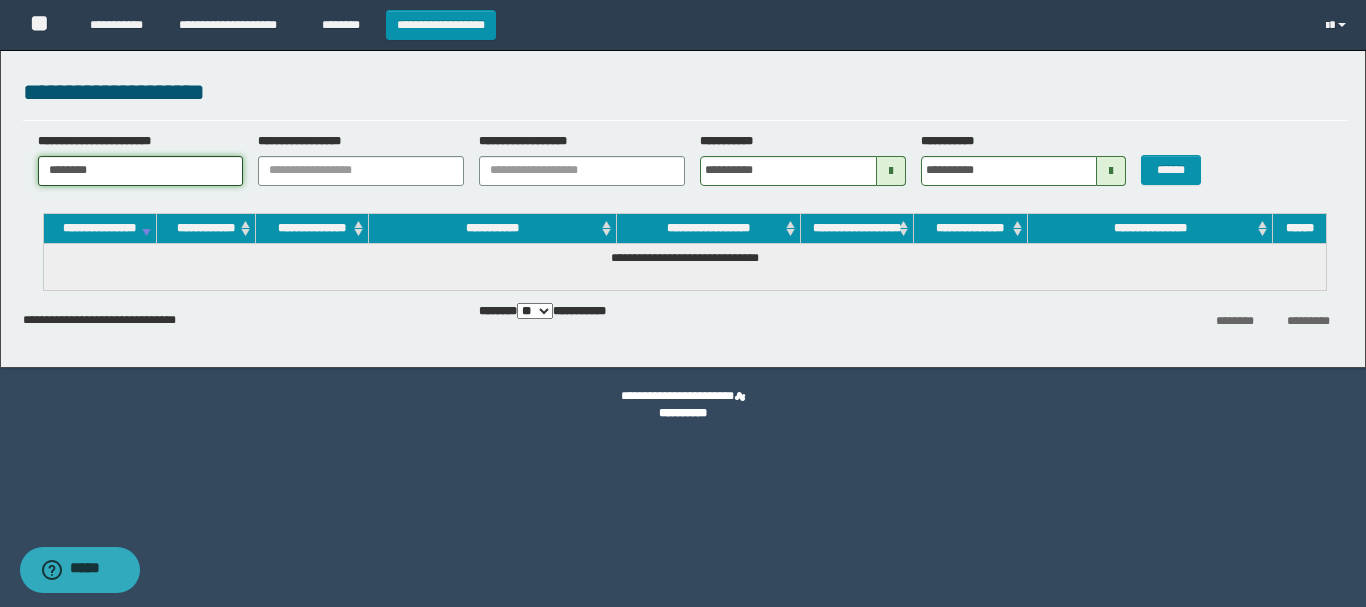 drag, startPoint x: 116, startPoint y: 173, endPoint x: 0, endPoint y: 159, distance: 116.841774 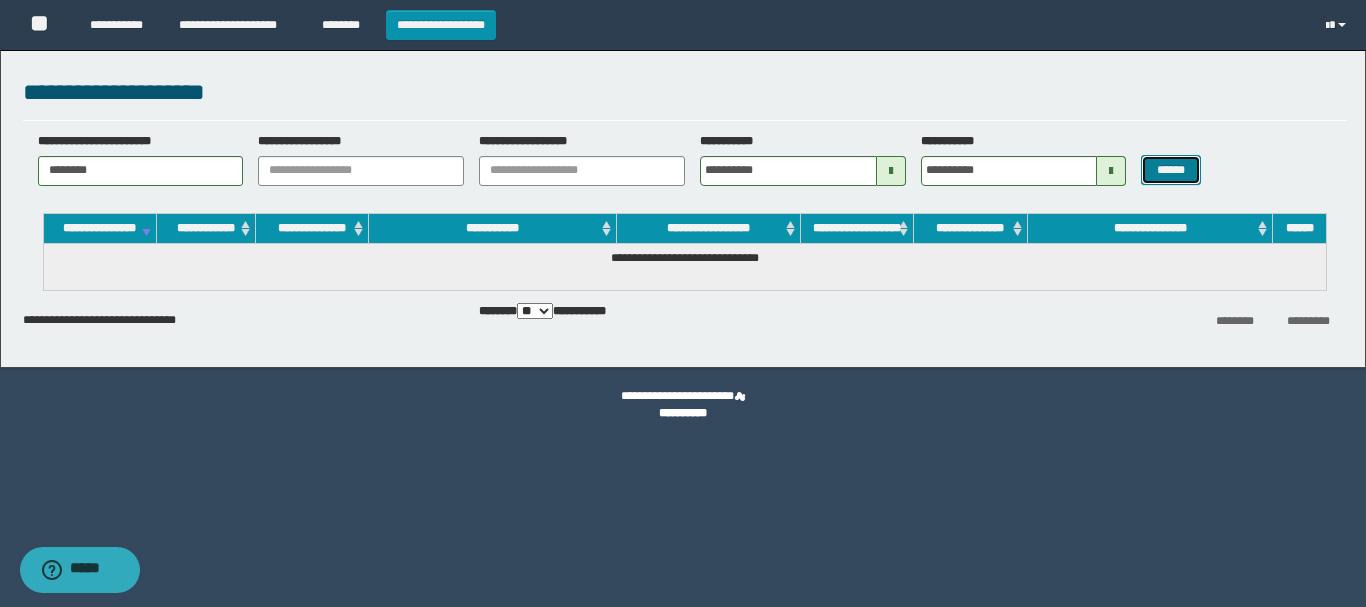 click on "******" at bounding box center (1170, 170) 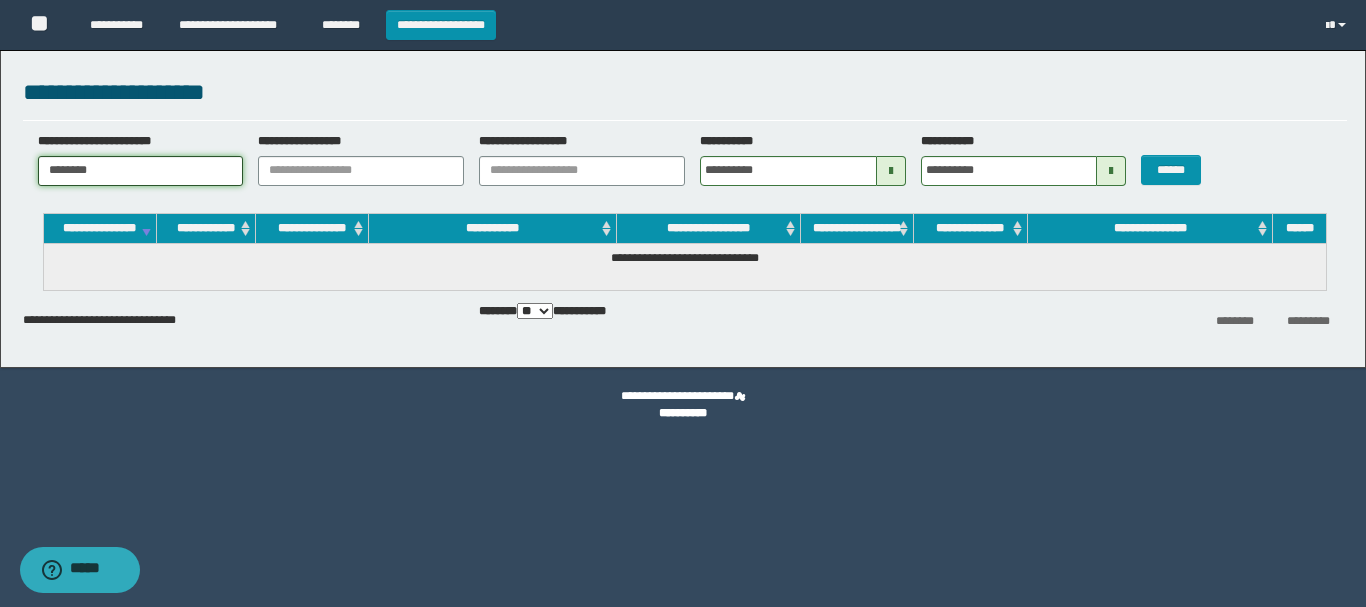 drag, startPoint x: 106, startPoint y: 169, endPoint x: 0, endPoint y: 159, distance: 106.47065 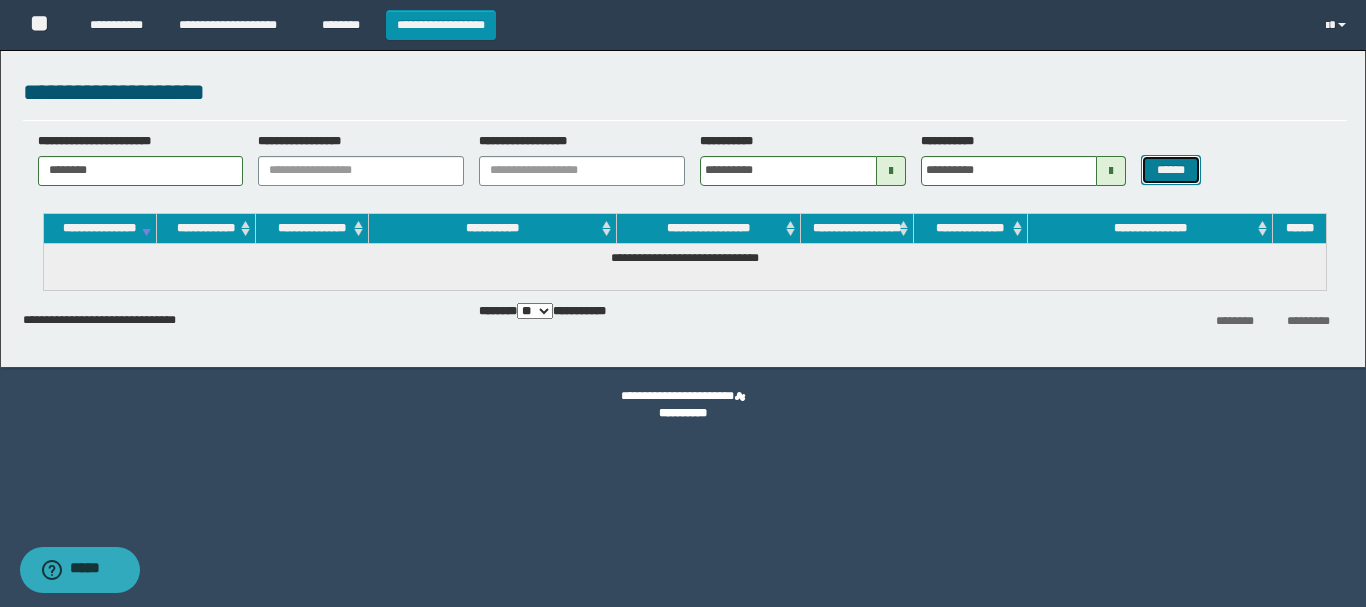 click on "******" at bounding box center [1170, 170] 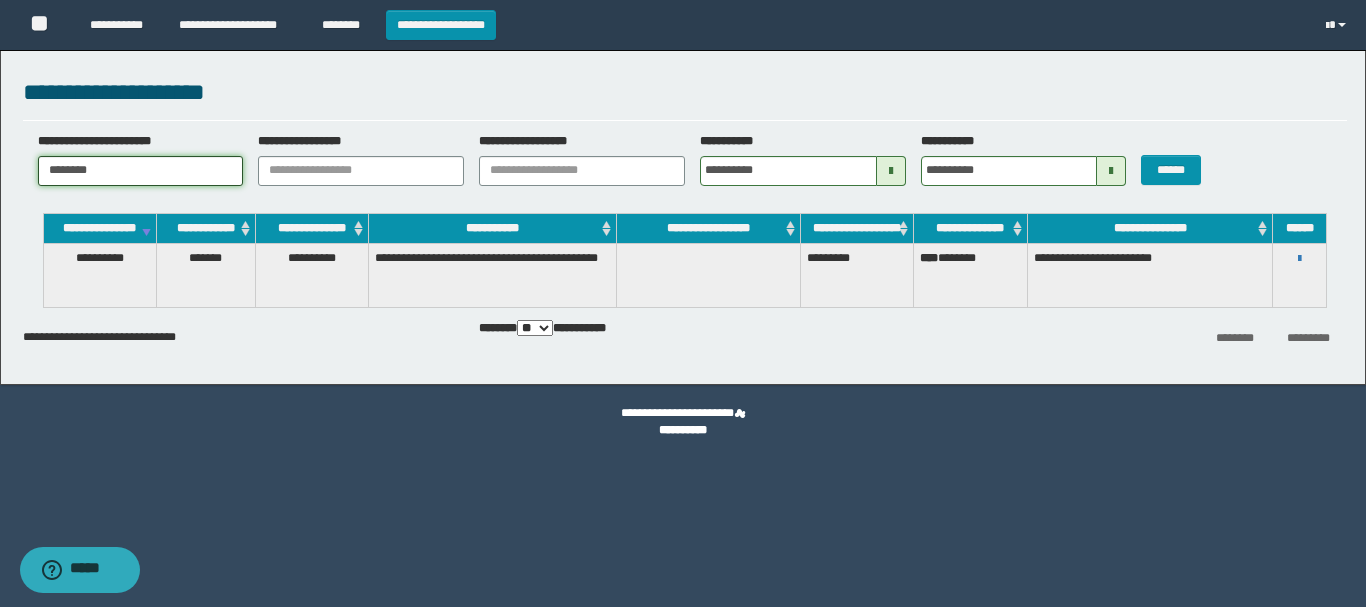 click on "********" at bounding box center [141, 171] 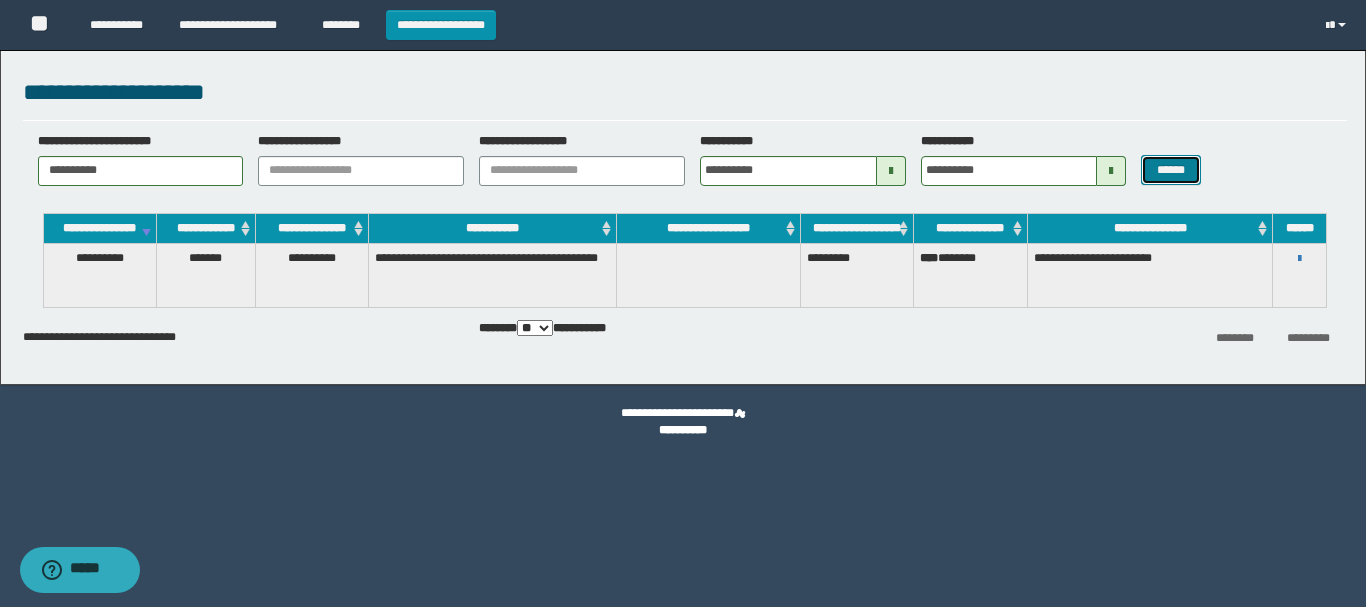 click on "******" at bounding box center [1170, 170] 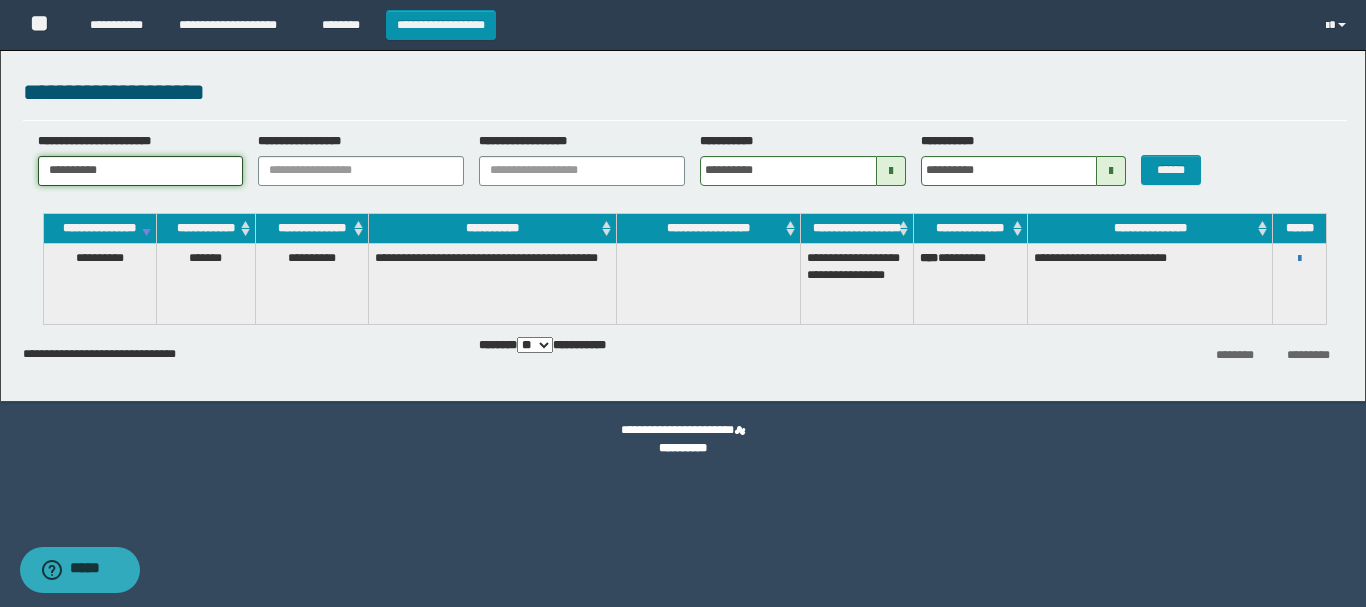 drag, startPoint x: 146, startPoint y: 175, endPoint x: 0, endPoint y: 166, distance: 146.27713 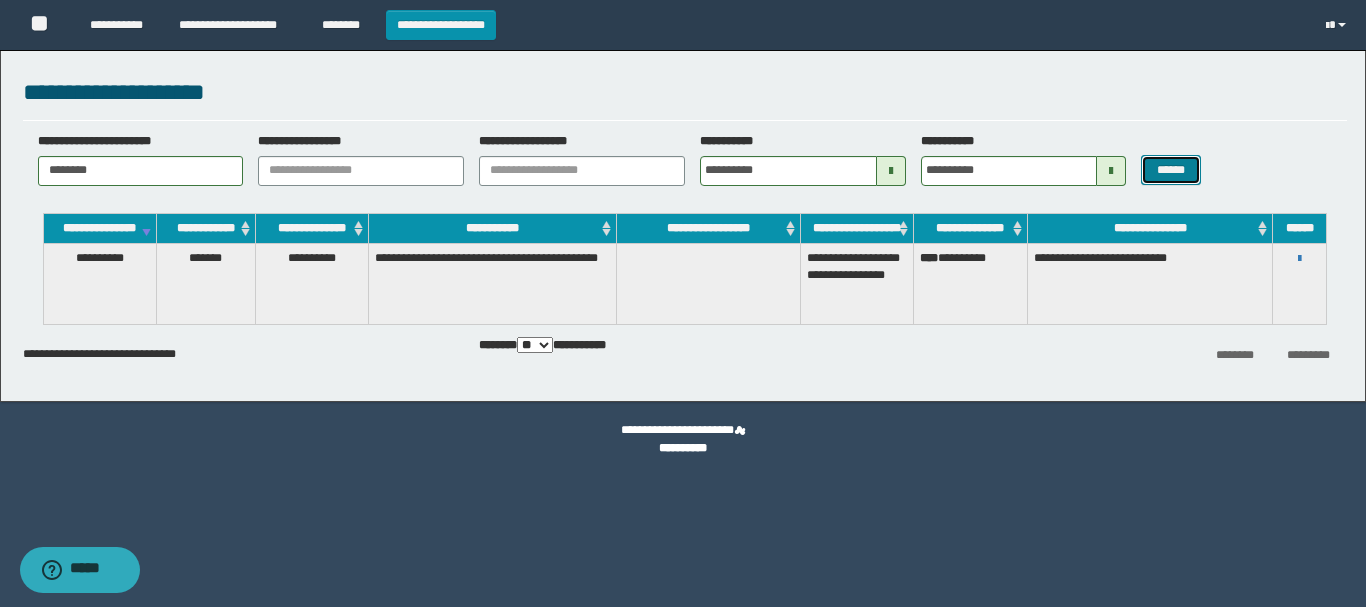 click on "******" at bounding box center (1170, 170) 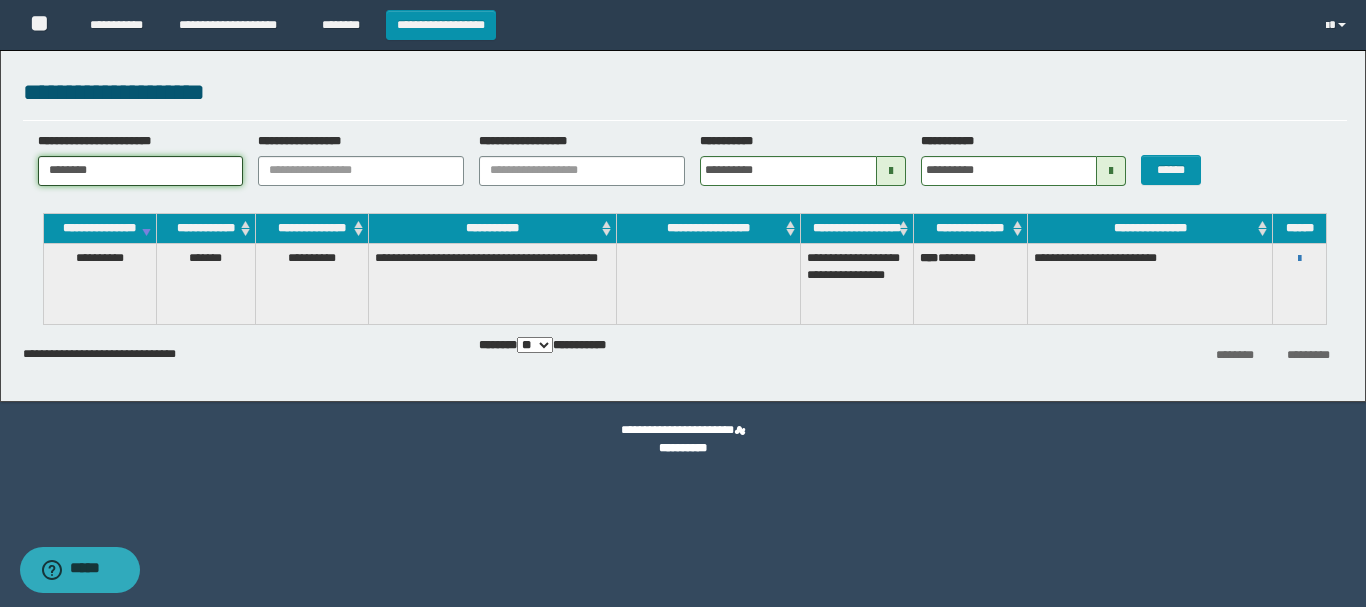 drag, startPoint x: 181, startPoint y: 171, endPoint x: 0, endPoint y: 176, distance: 181.06905 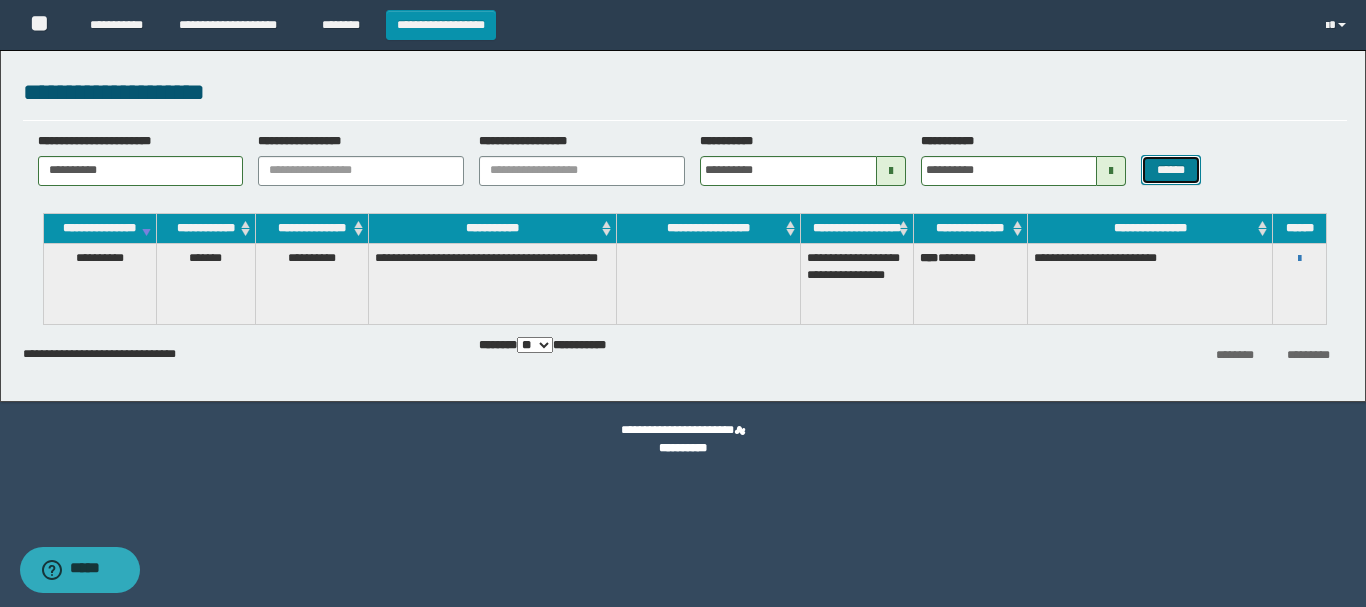 click on "******" at bounding box center [1170, 170] 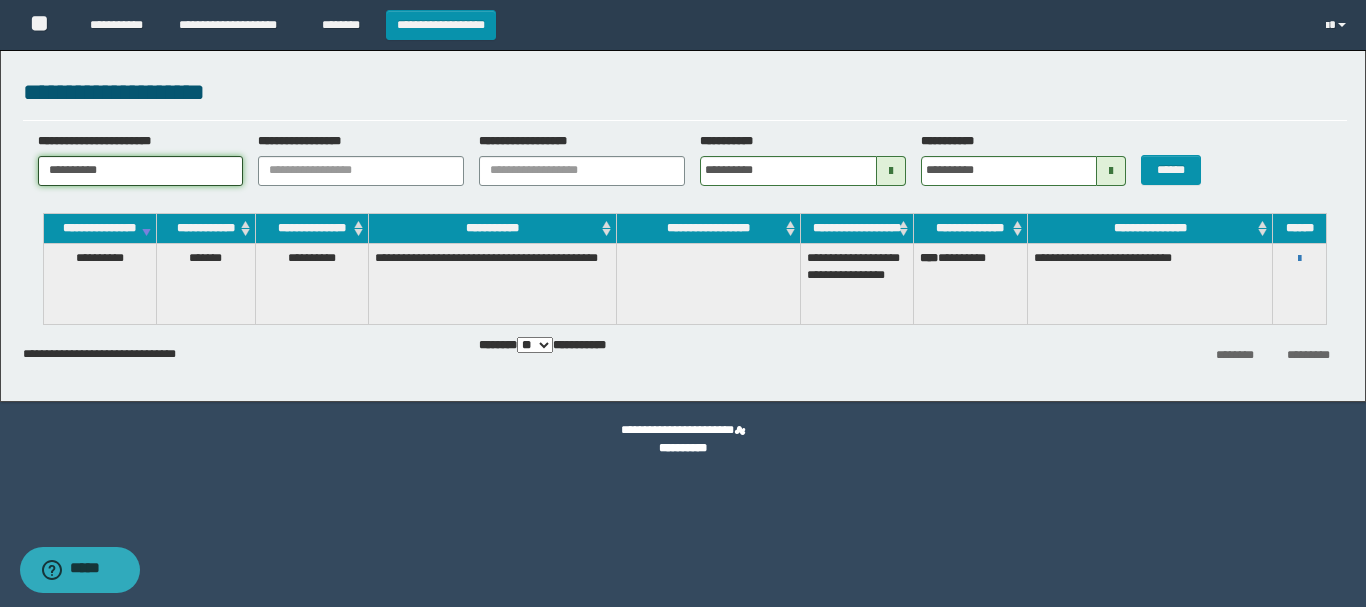 drag, startPoint x: 167, startPoint y: 166, endPoint x: 0, endPoint y: 162, distance: 167.0479 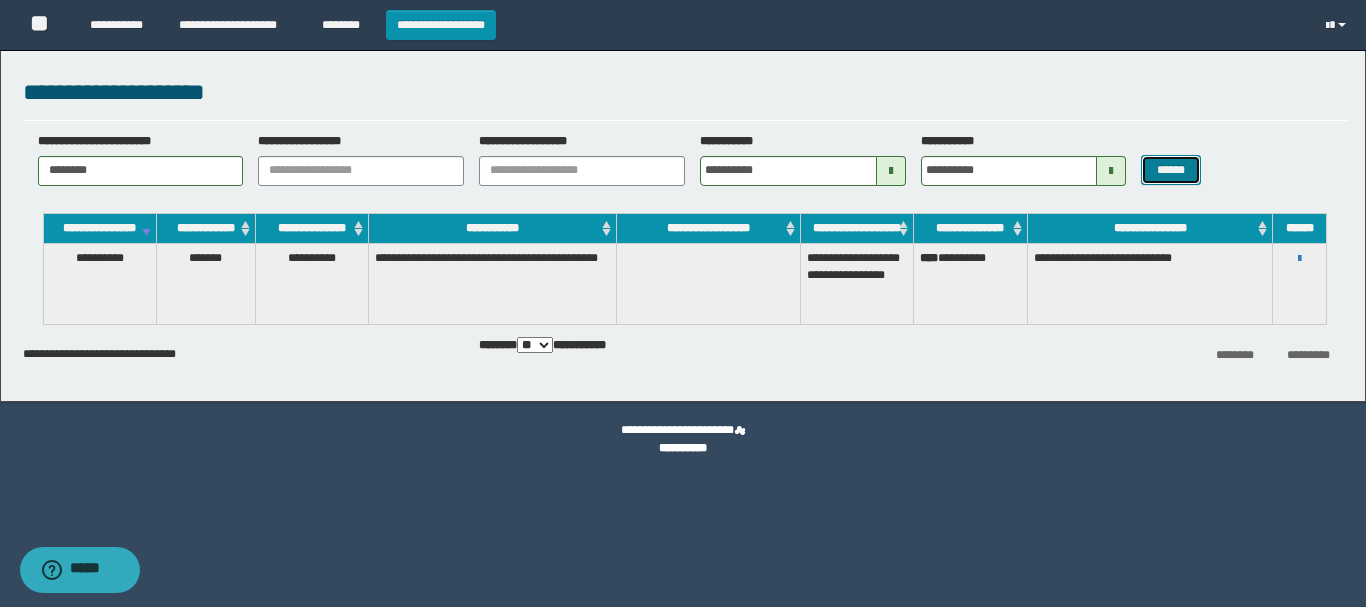 click on "******" at bounding box center (1170, 170) 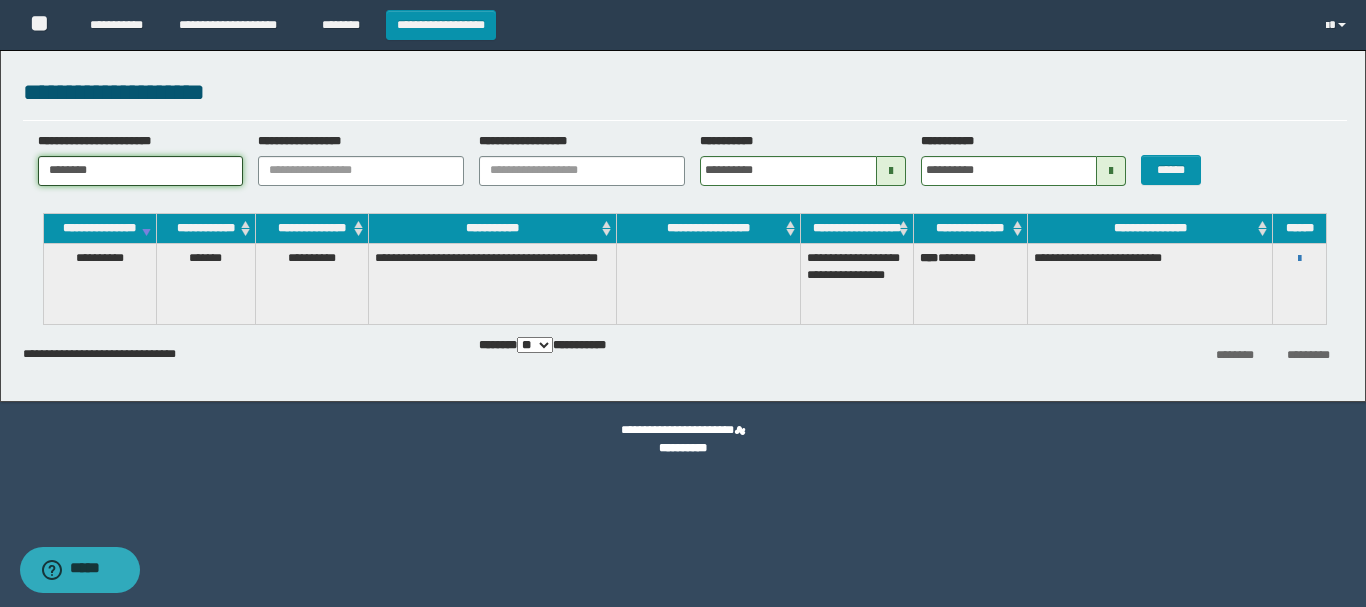 drag, startPoint x: 125, startPoint y: 175, endPoint x: 6, endPoint y: 164, distance: 119.507324 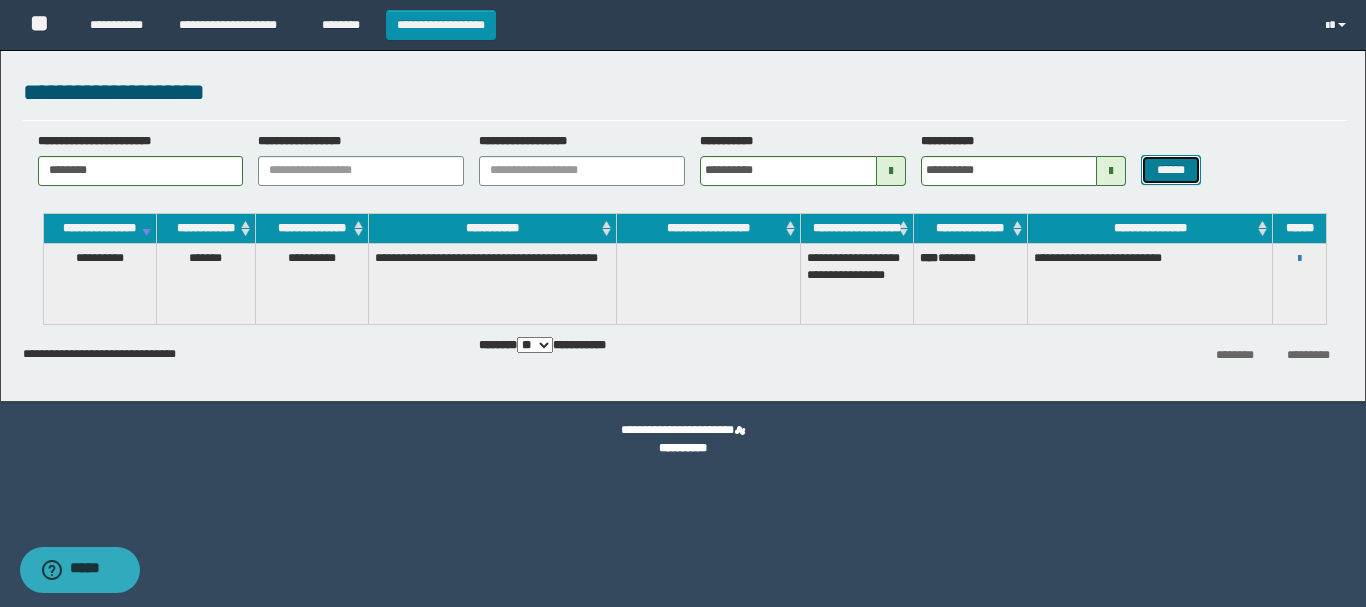 click on "******" at bounding box center [1170, 170] 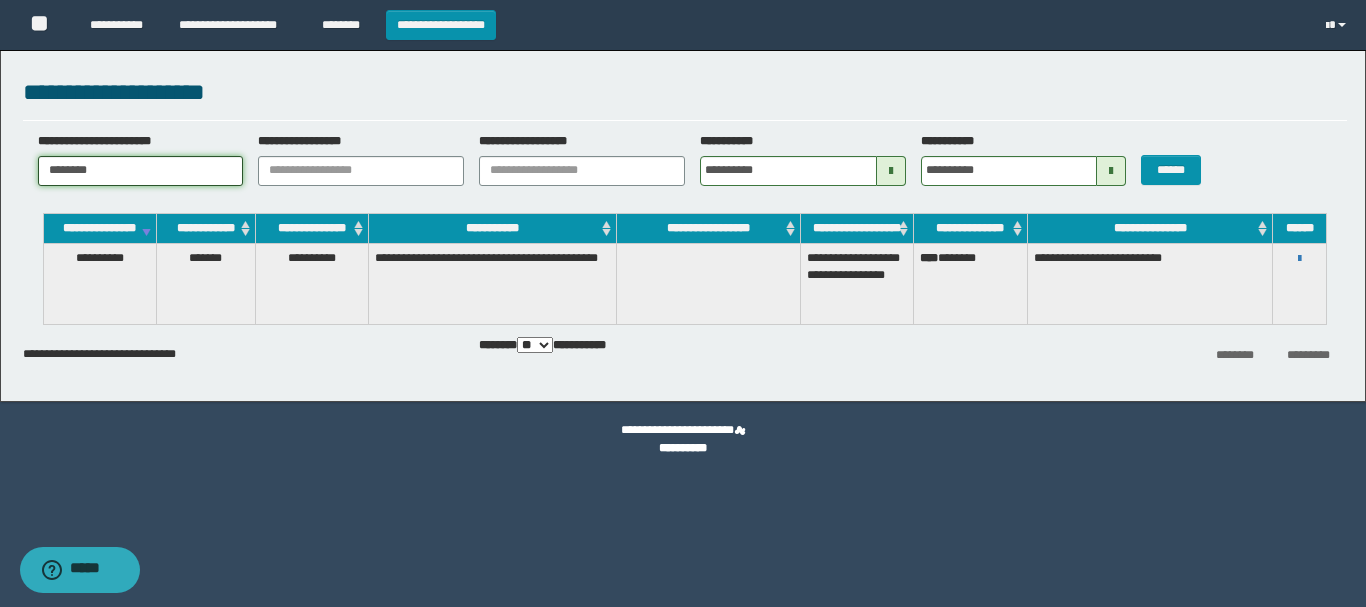 click on "********" at bounding box center (141, 171) 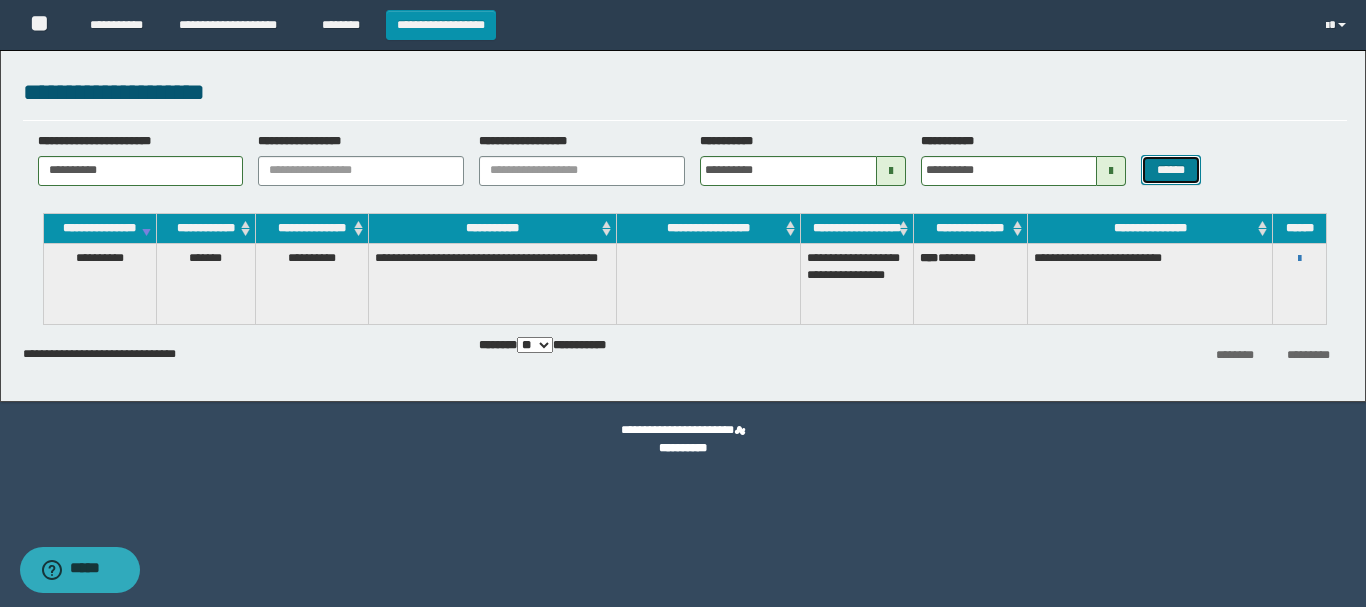 click on "******" at bounding box center [1170, 170] 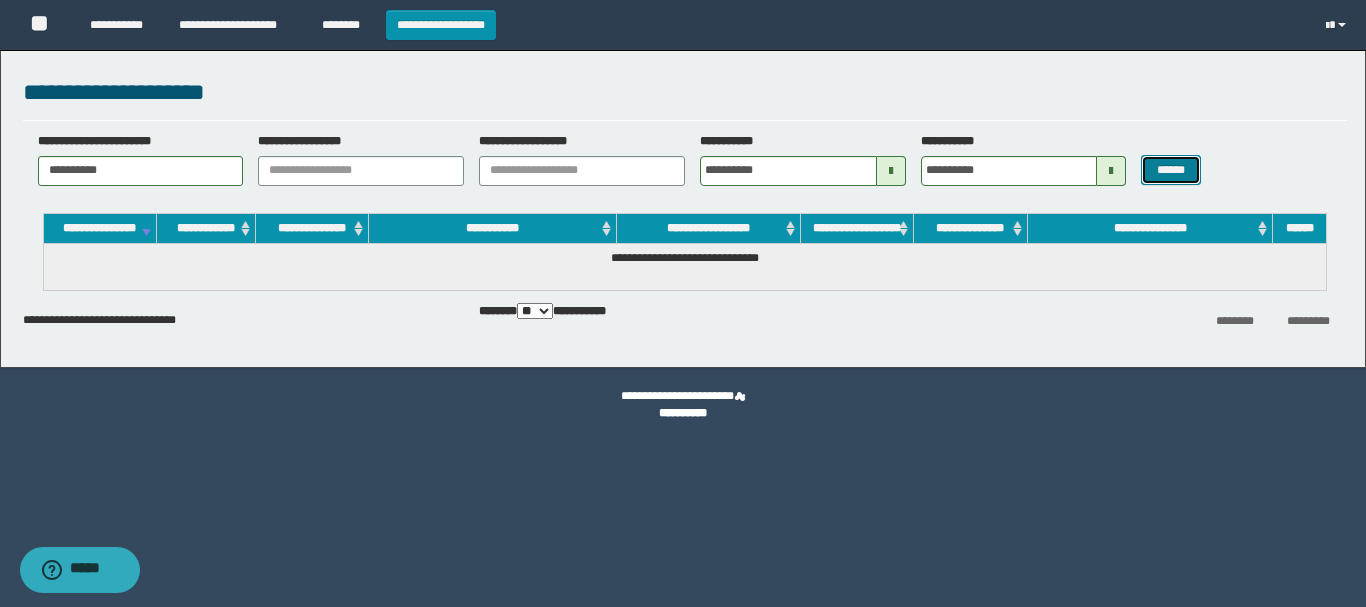 click on "******" at bounding box center [1170, 170] 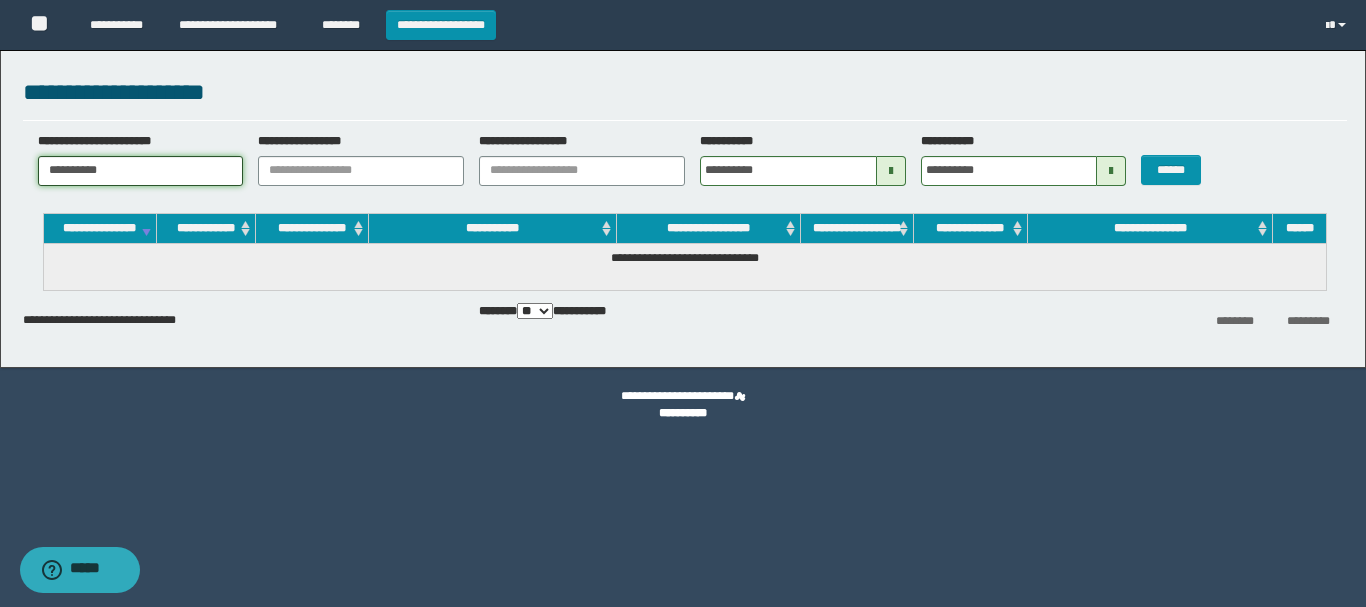 drag, startPoint x: 141, startPoint y: 175, endPoint x: 3, endPoint y: 174, distance: 138.00362 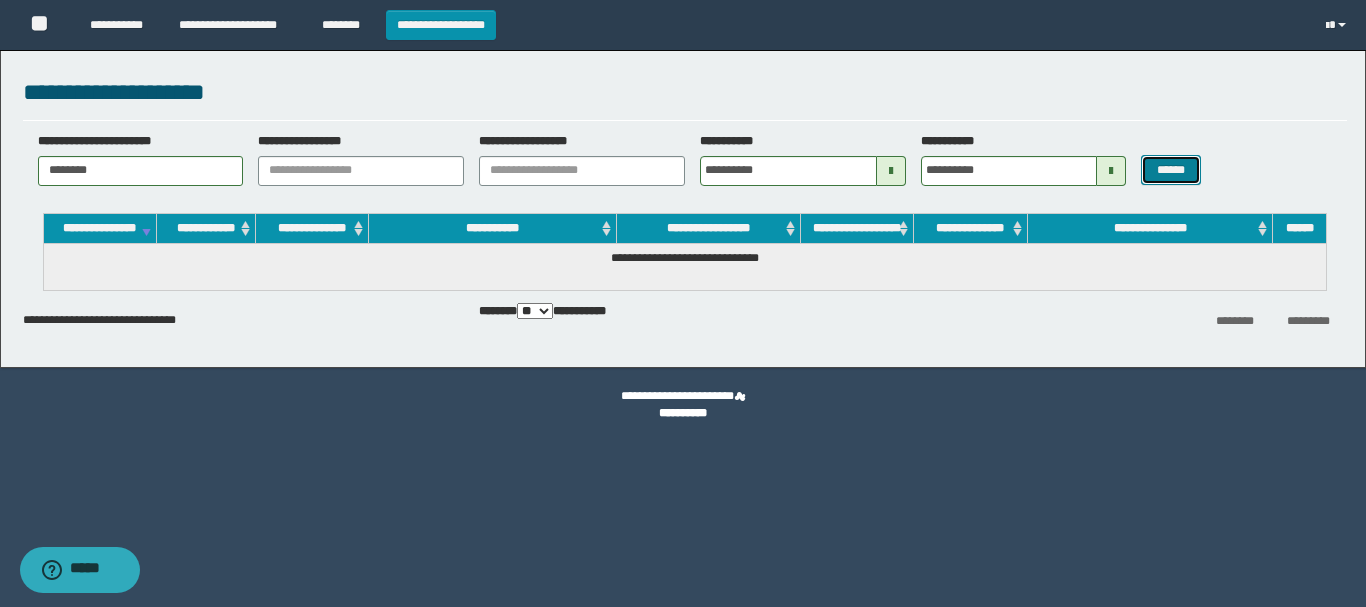 click on "******" at bounding box center (1170, 170) 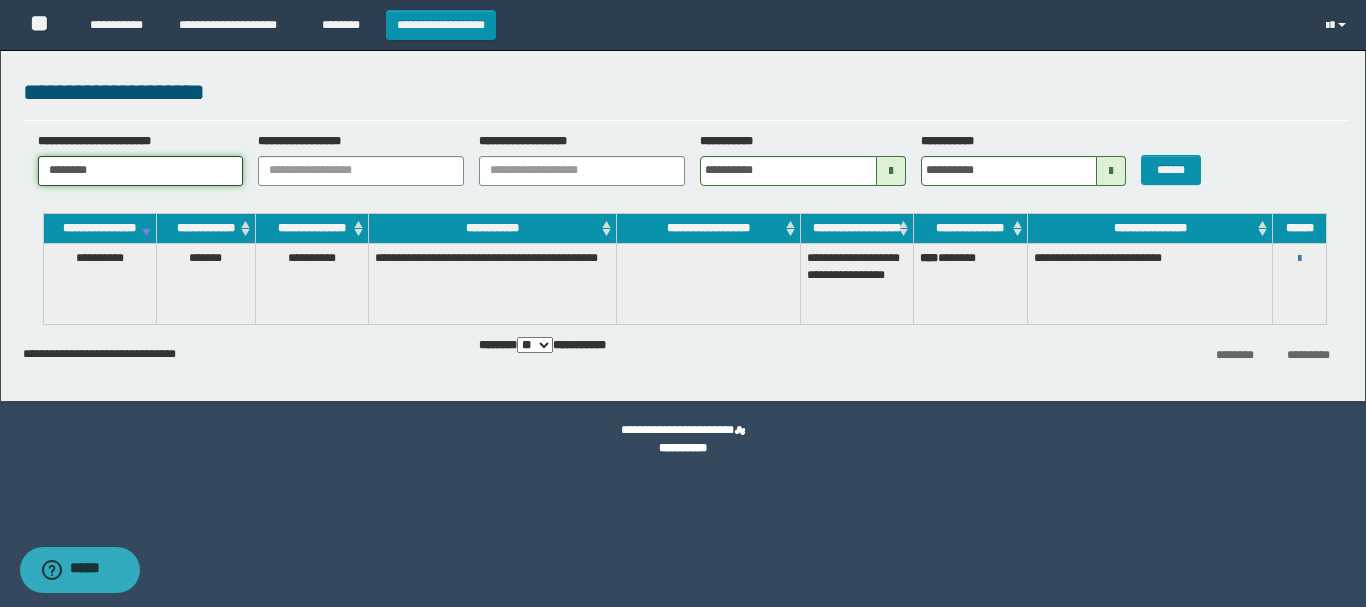 drag, startPoint x: 177, startPoint y: 159, endPoint x: 0, endPoint y: 148, distance: 177.34148 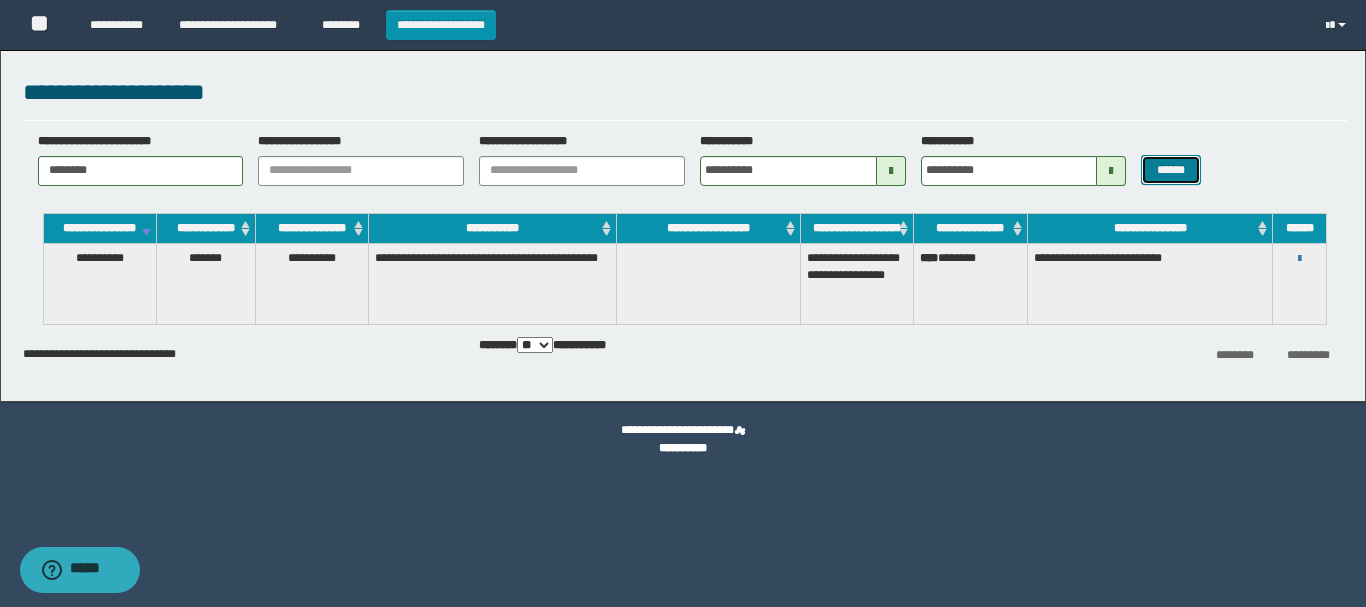 click on "******" at bounding box center [1170, 170] 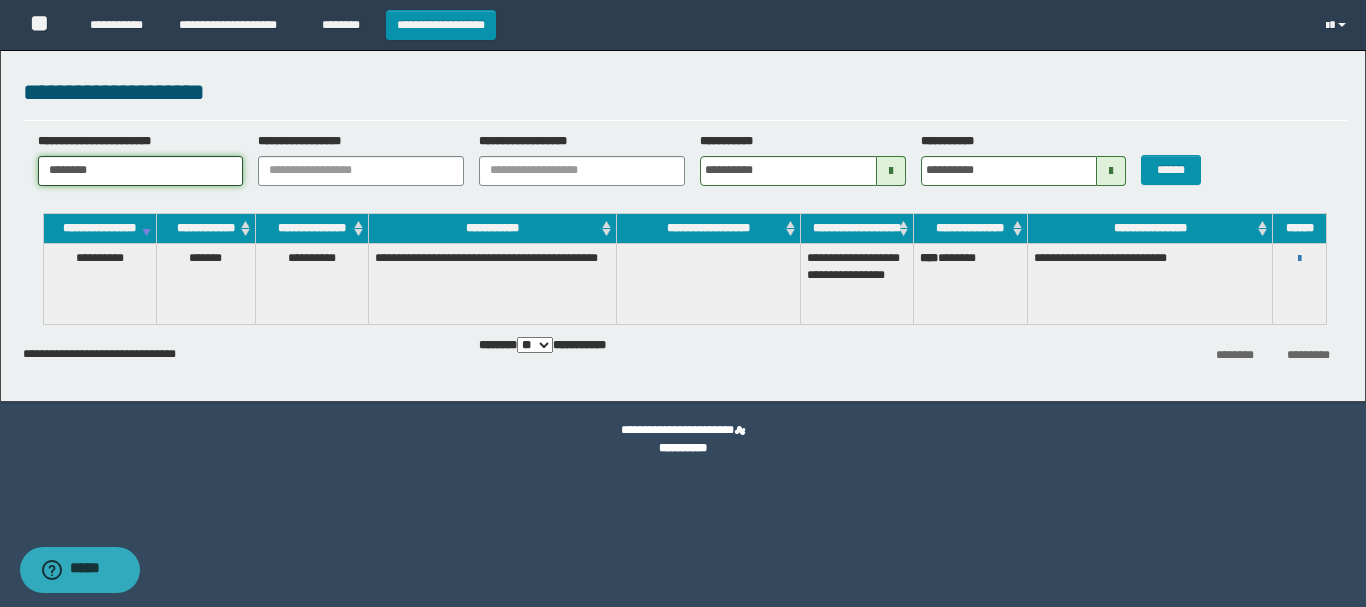drag, startPoint x: 150, startPoint y: 169, endPoint x: 0, endPoint y: 155, distance: 150.65192 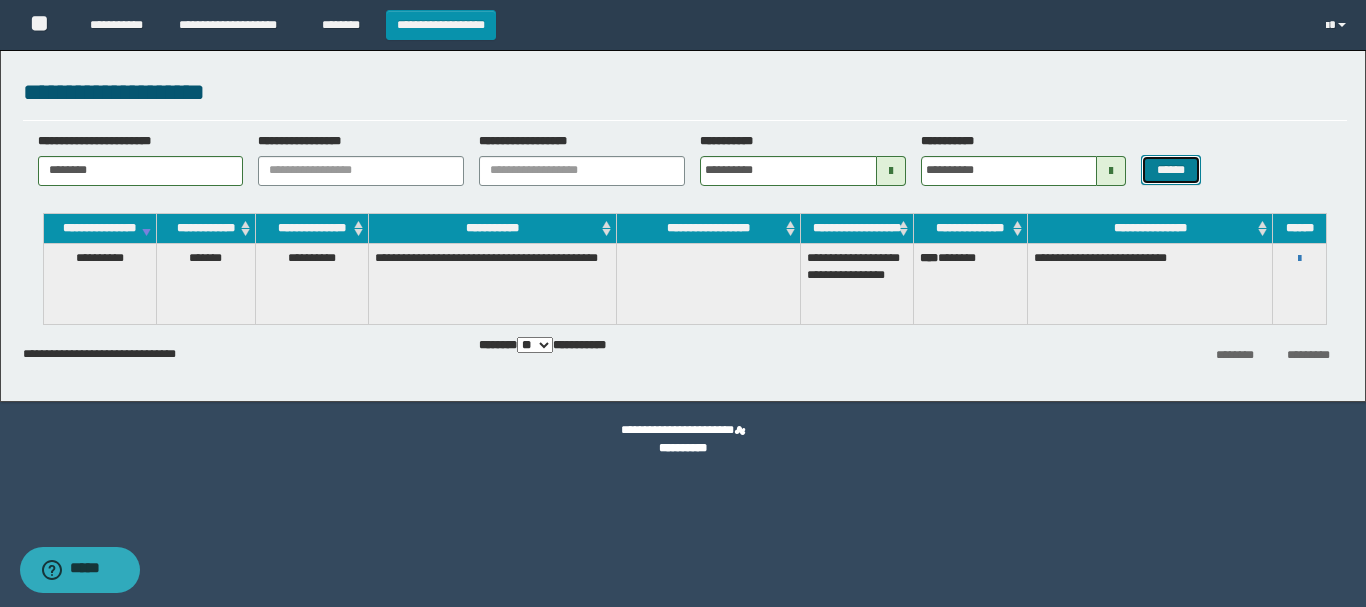 click on "******" at bounding box center [1170, 170] 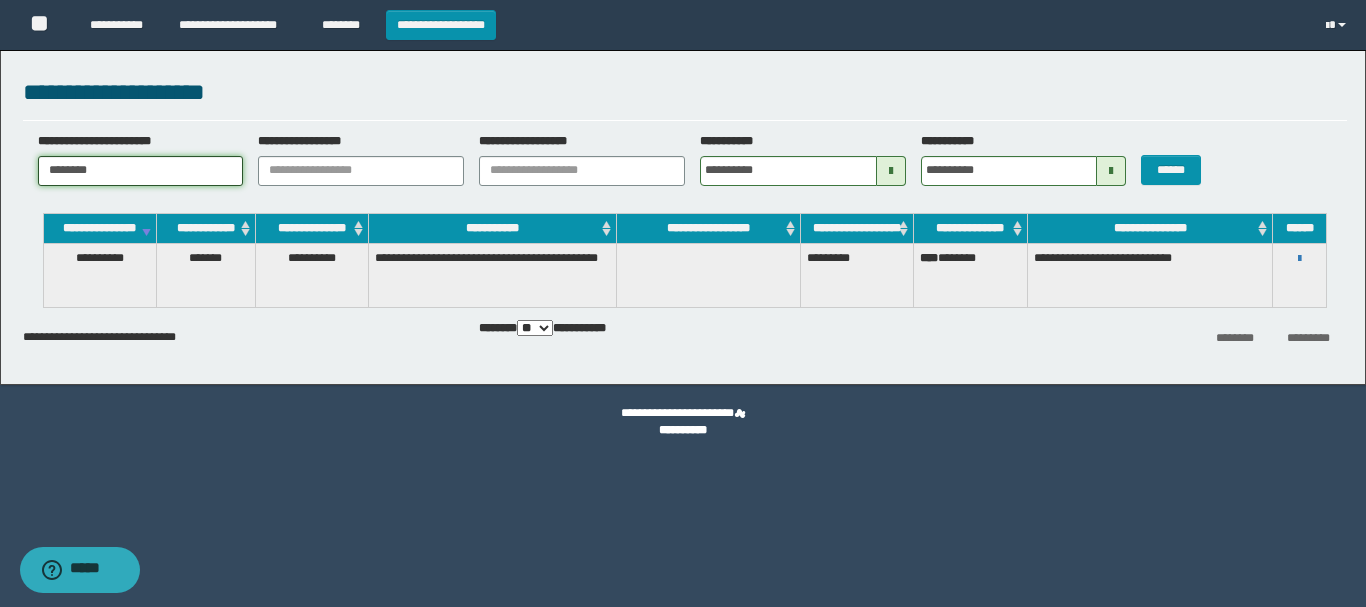 drag, startPoint x: 208, startPoint y: 169, endPoint x: 0, endPoint y: 163, distance: 208.08652 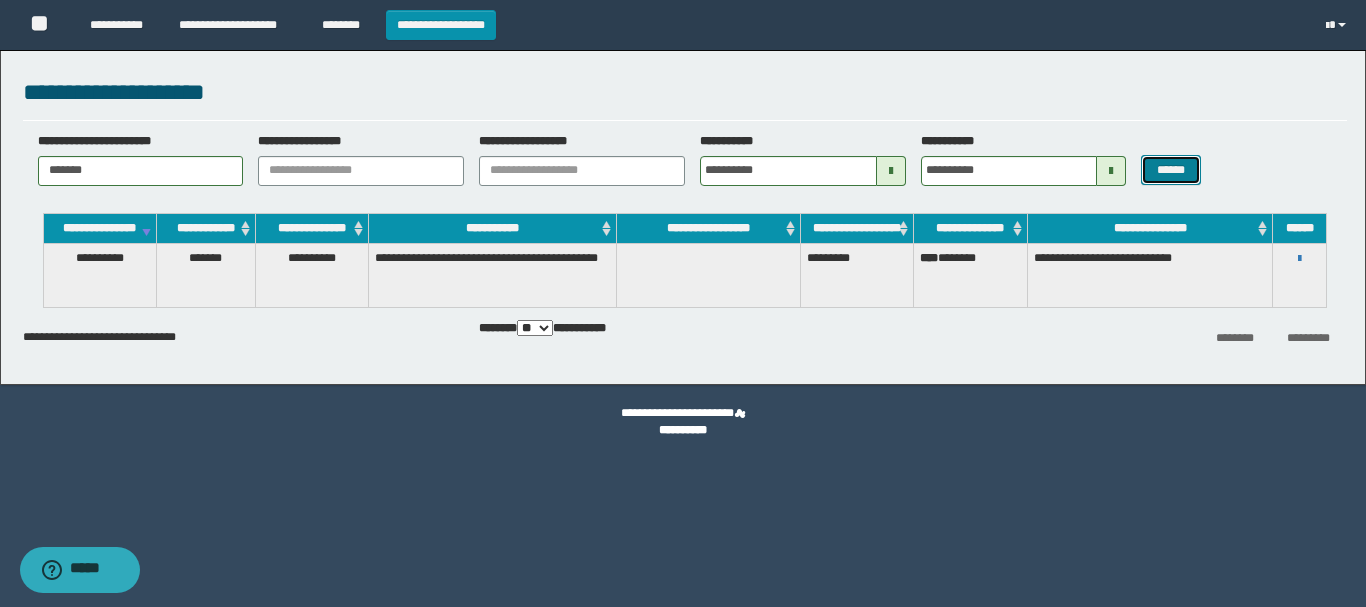 click on "******" at bounding box center (1170, 170) 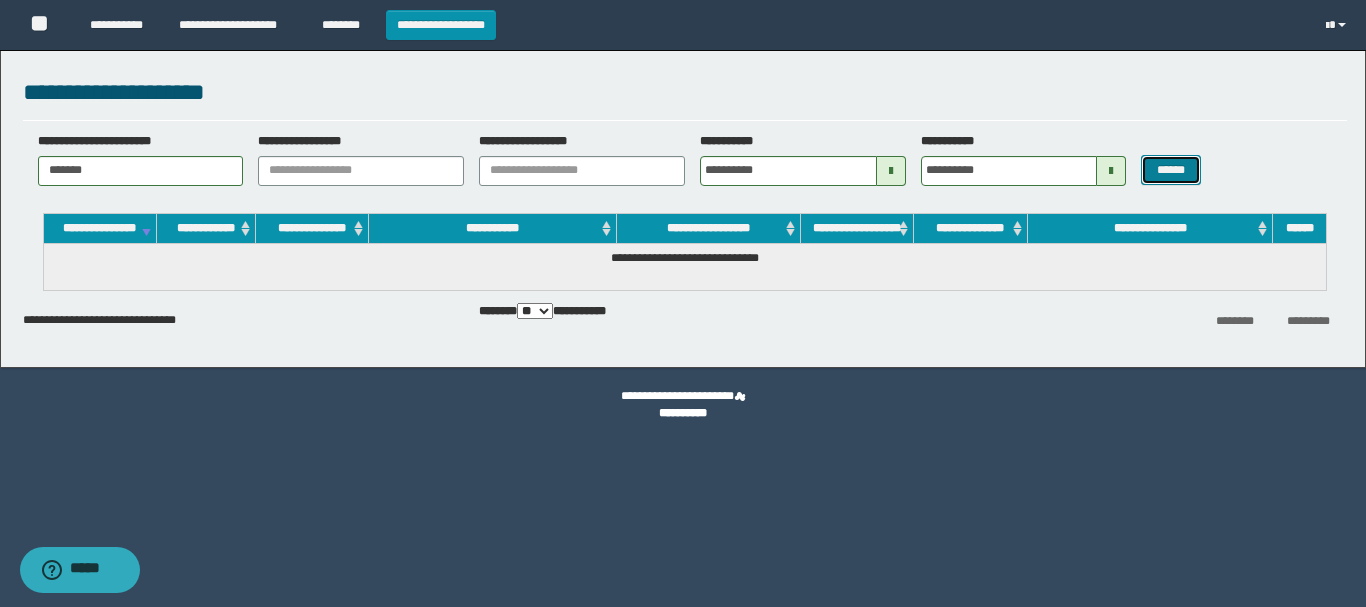 click on "******" at bounding box center [1170, 170] 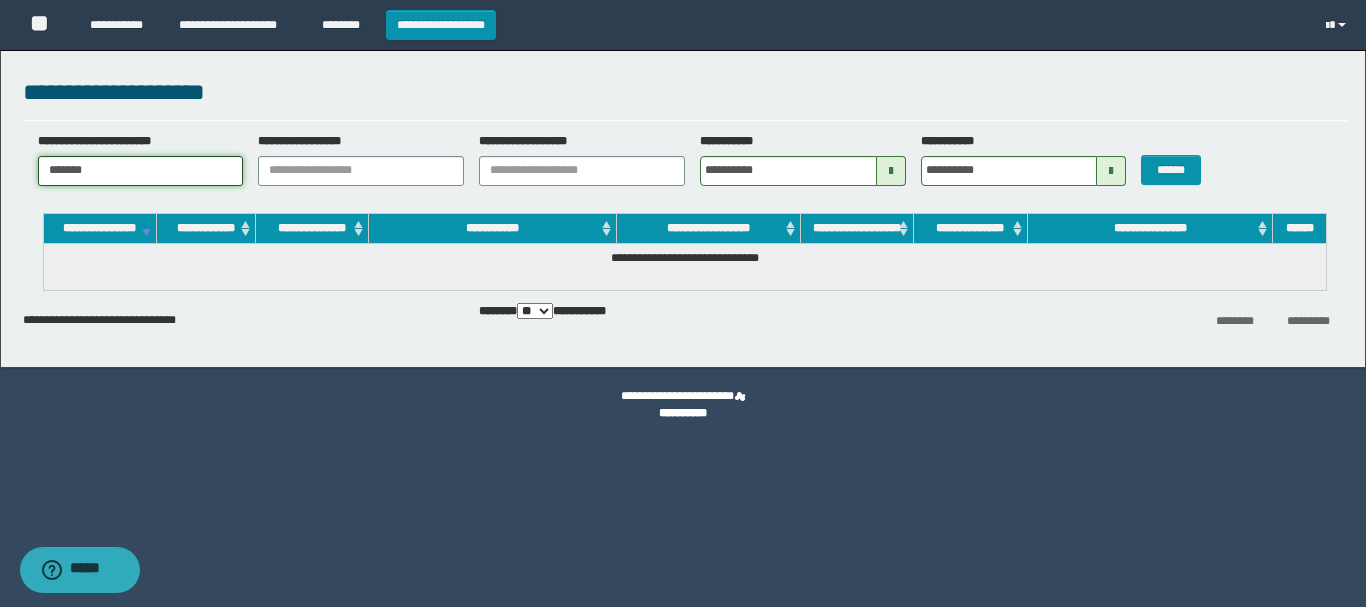 drag, startPoint x: 165, startPoint y: 179, endPoint x: 0, endPoint y: 166, distance: 165.51132 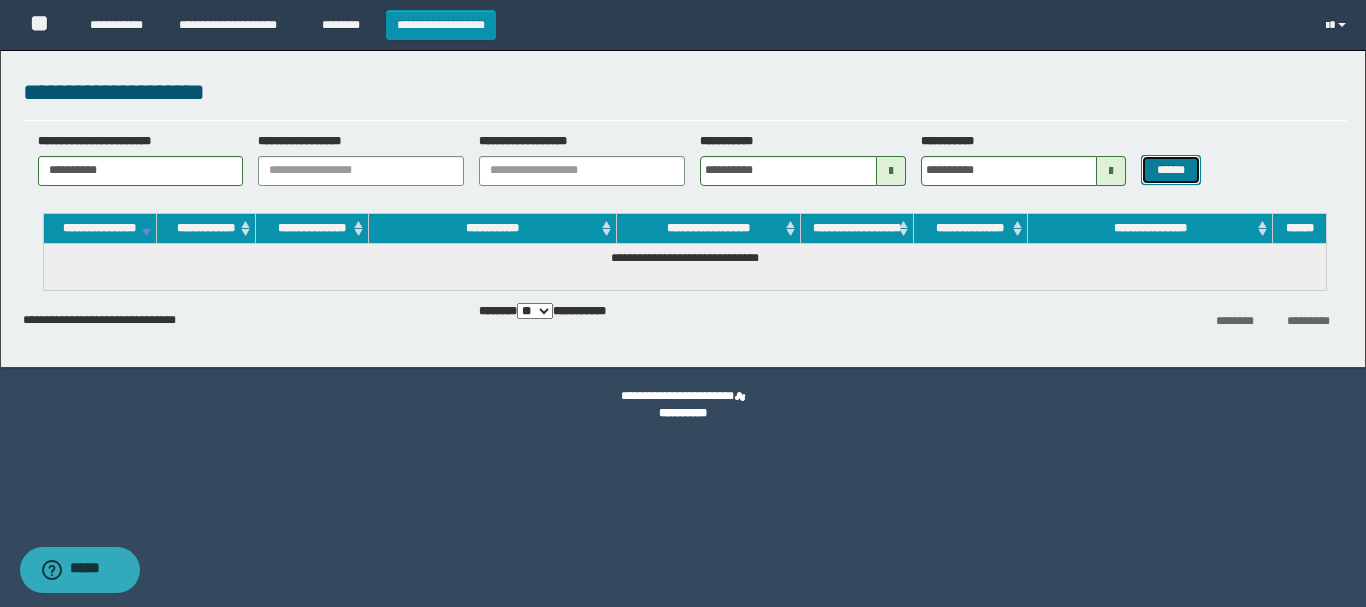 click on "******" at bounding box center (1170, 170) 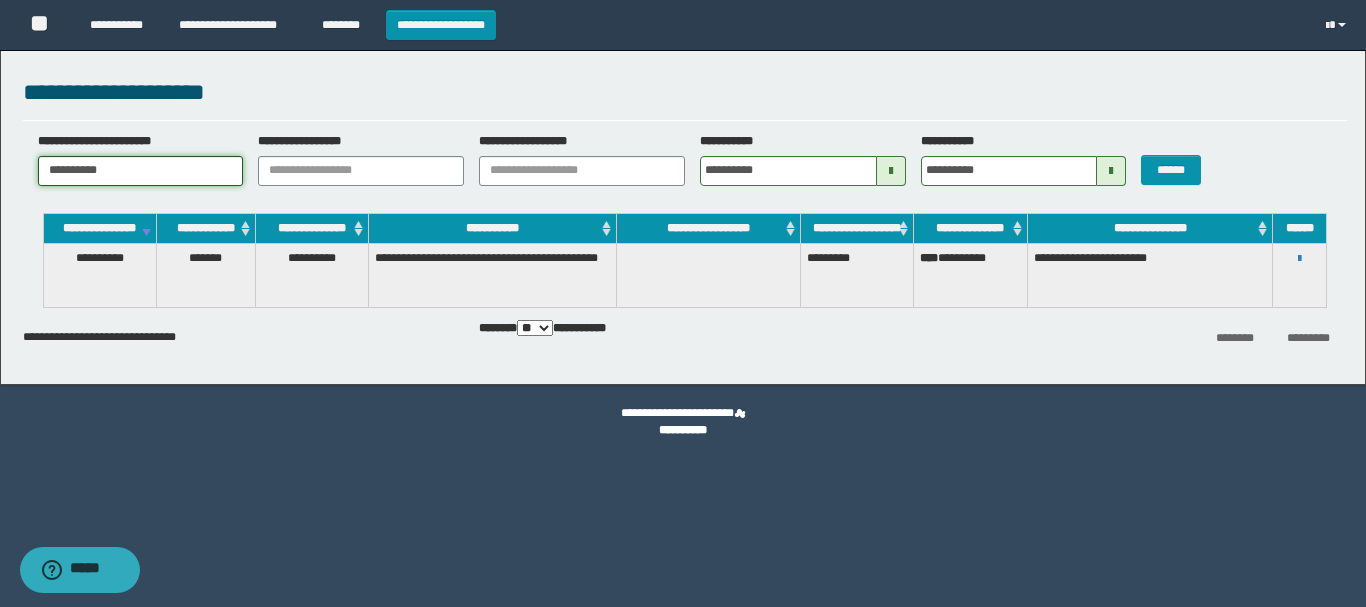 drag, startPoint x: 195, startPoint y: 164, endPoint x: 0, endPoint y: 173, distance: 195.20758 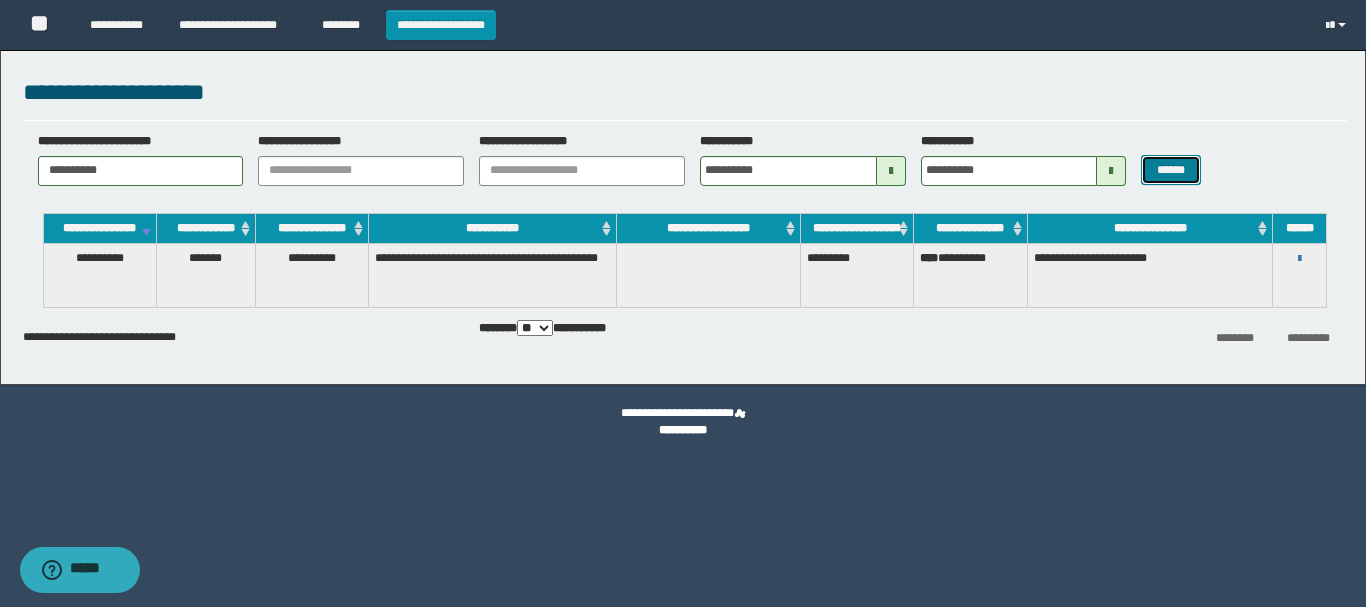 click on "******" at bounding box center (1170, 170) 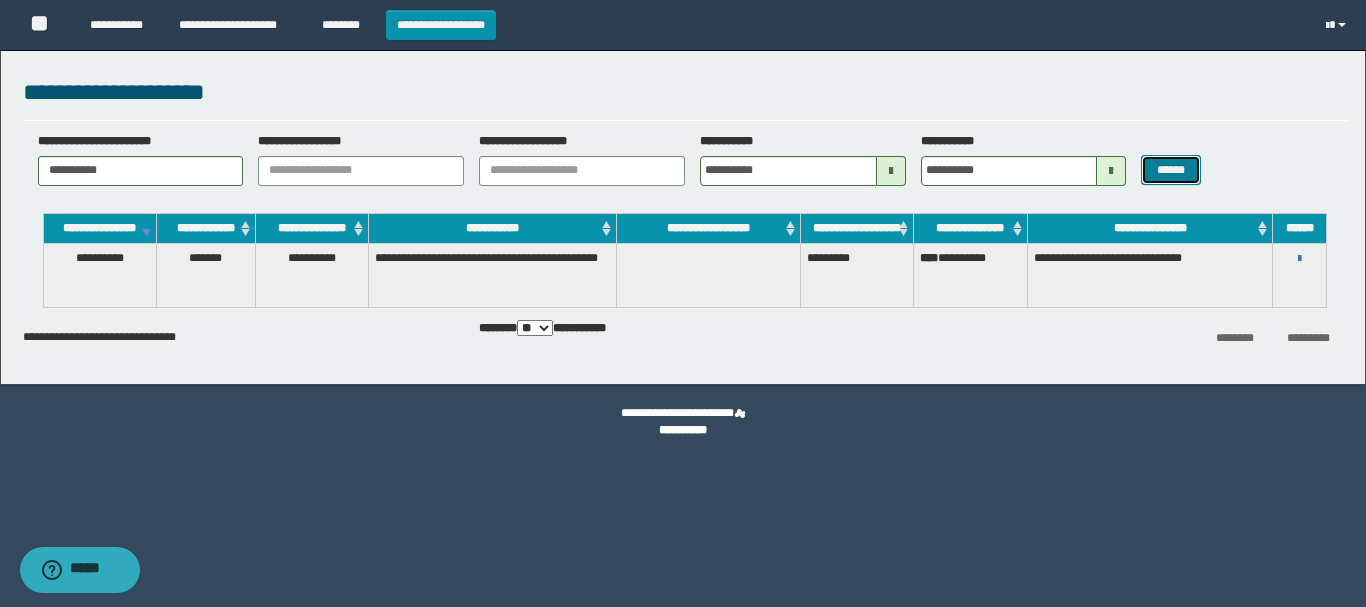 click on "******" at bounding box center [1170, 170] 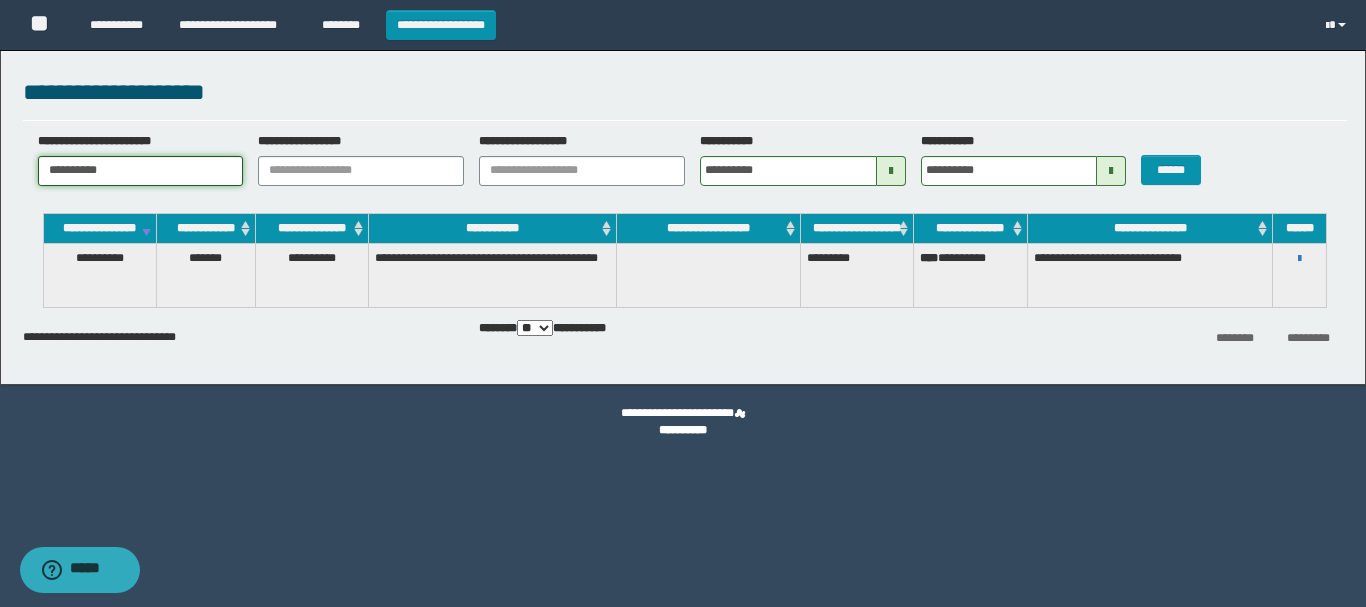 drag, startPoint x: 218, startPoint y: 171, endPoint x: 0, endPoint y: 128, distance: 222.20036 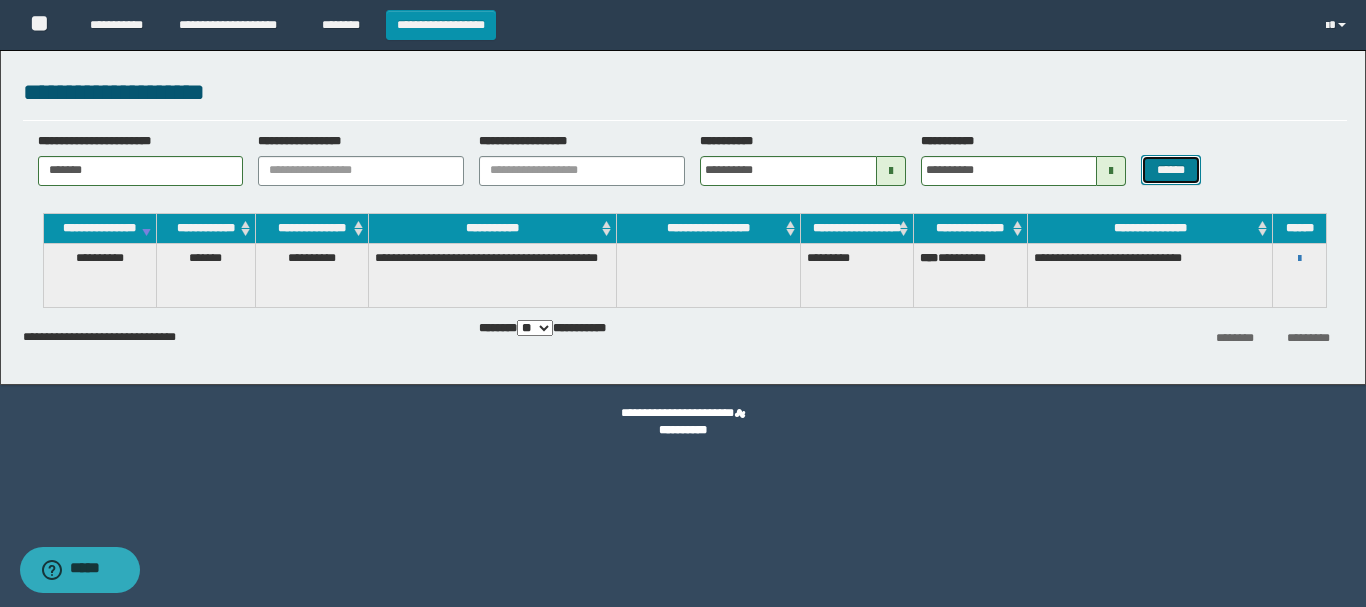 click on "******" at bounding box center [1170, 170] 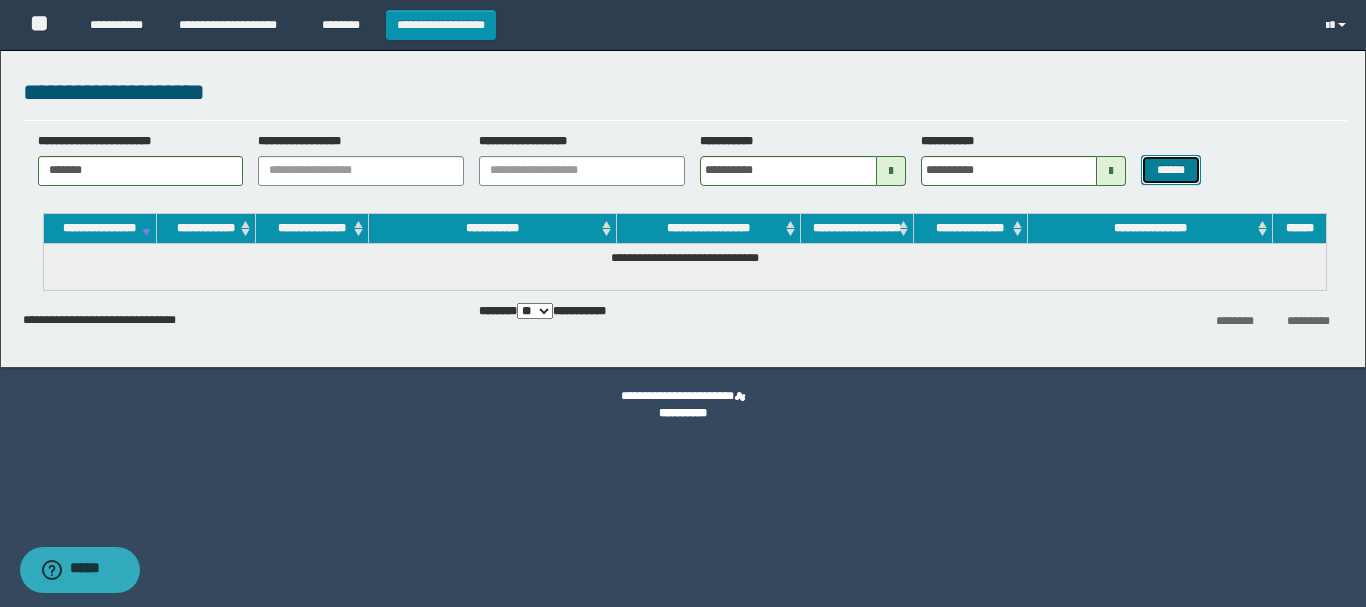 click on "******" at bounding box center [1170, 170] 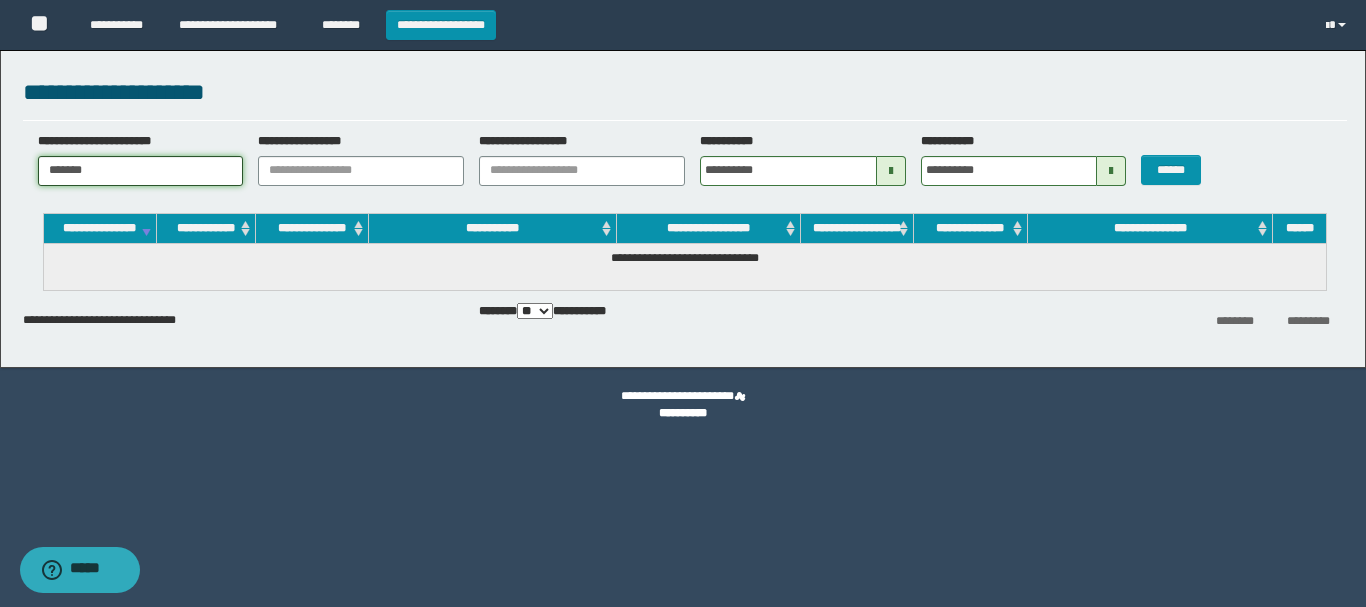 drag, startPoint x: 183, startPoint y: 170, endPoint x: 0, endPoint y: 147, distance: 184.4397 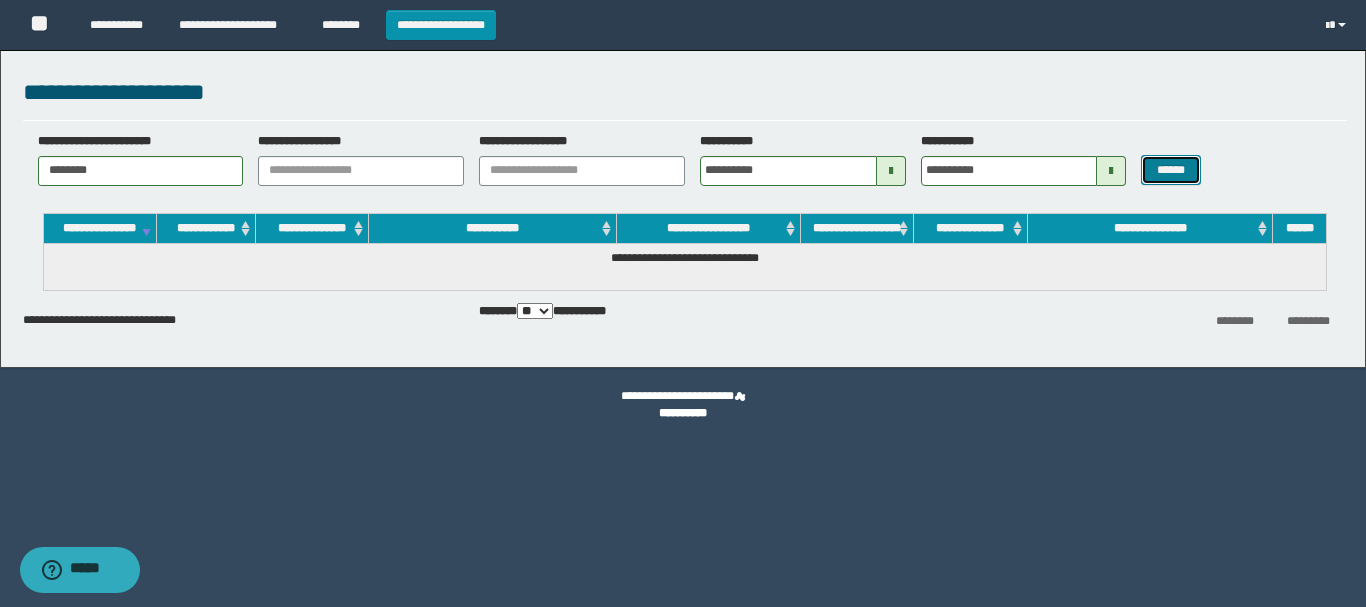 click on "******" at bounding box center (1170, 170) 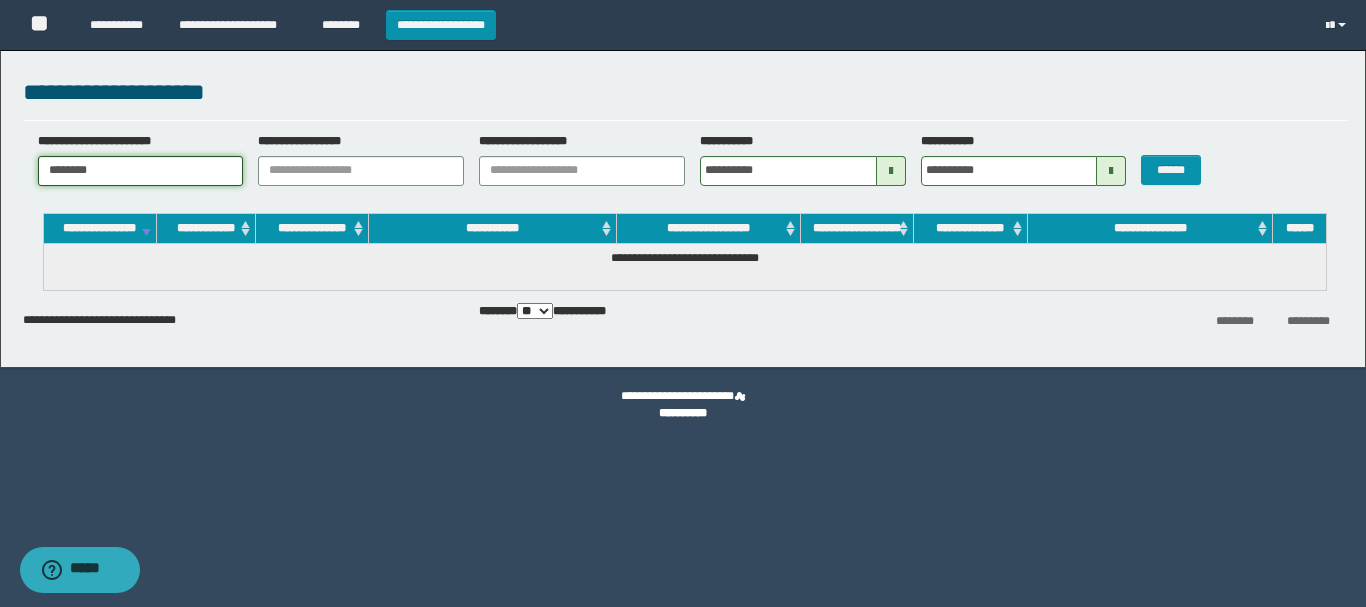 drag, startPoint x: 215, startPoint y: 171, endPoint x: 0, endPoint y: 140, distance: 217.22339 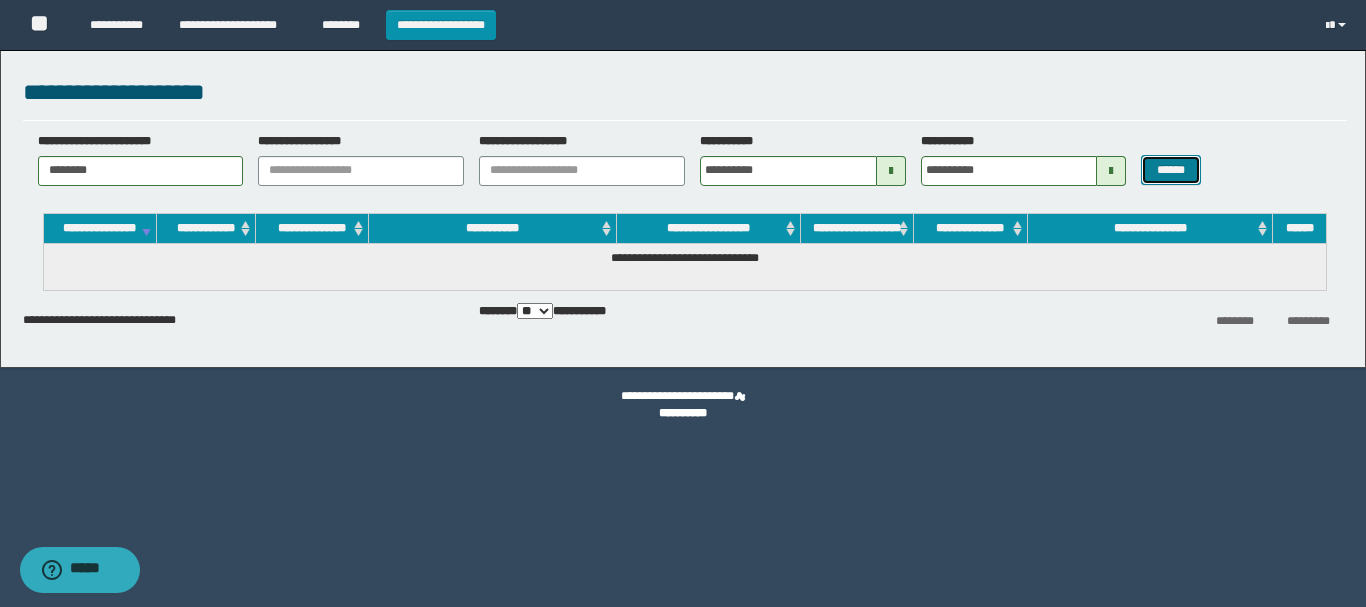 click on "******" at bounding box center (1170, 170) 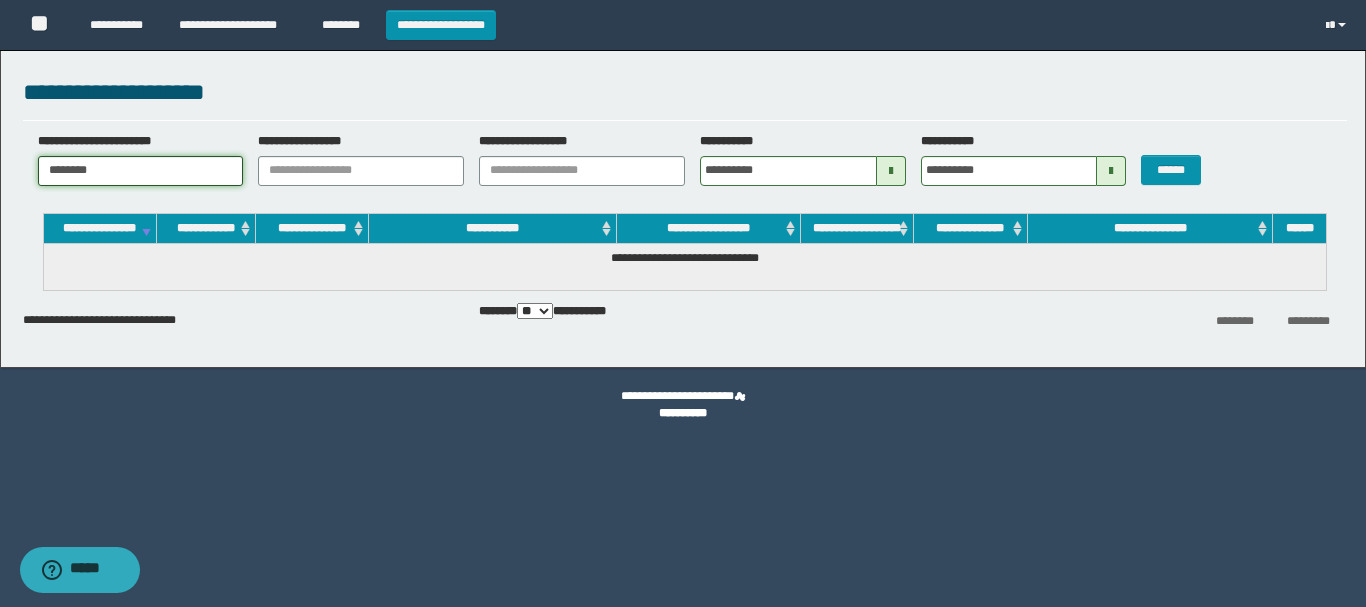 drag, startPoint x: 166, startPoint y: 167, endPoint x: 0, endPoint y: 167, distance: 166 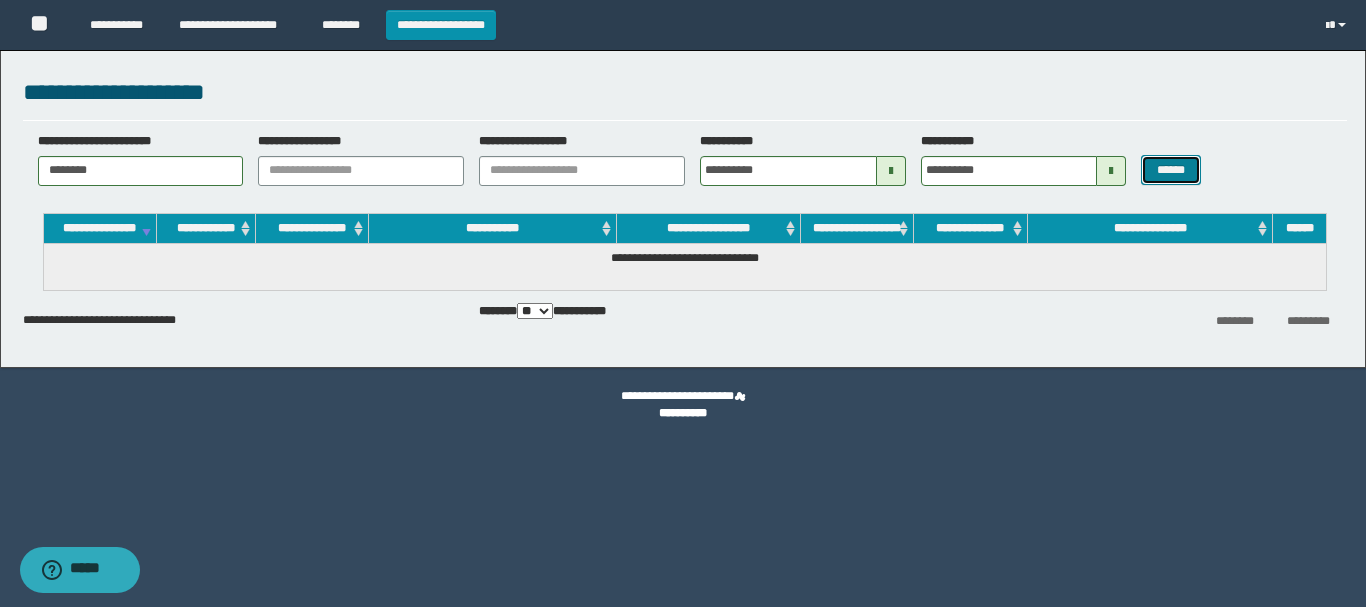 click on "******" at bounding box center [1170, 170] 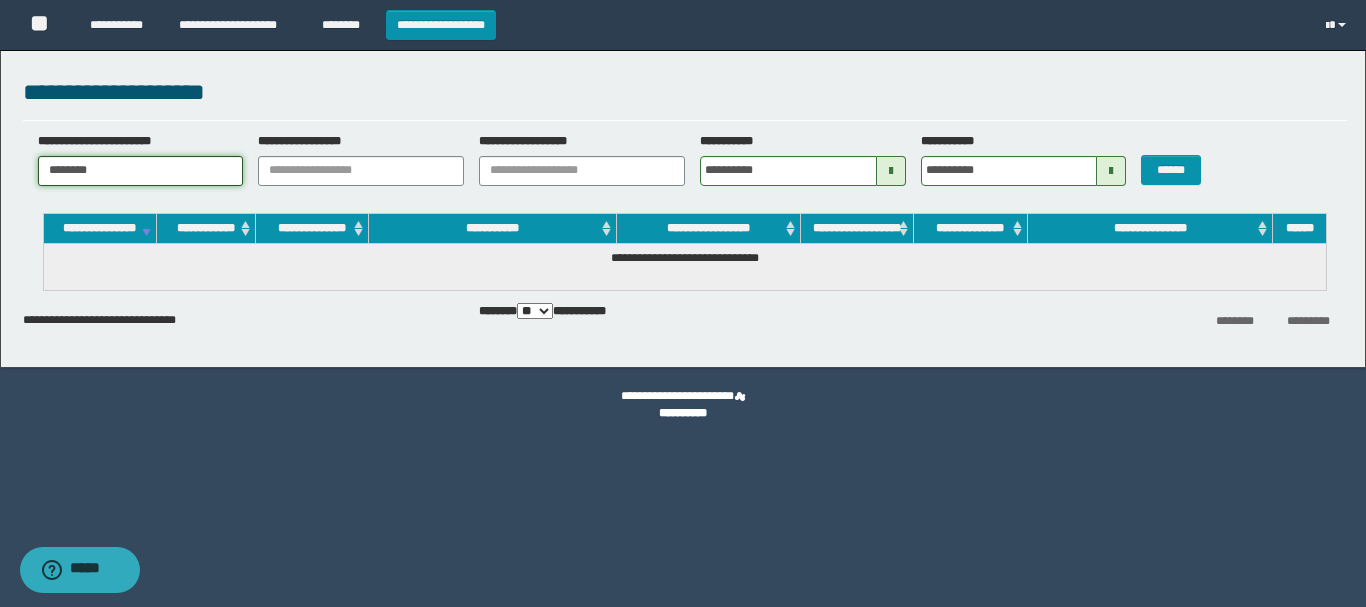 drag, startPoint x: 197, startPoint y: 175, endPoint x: 0, endPoint y: 165, distance: 197.25365 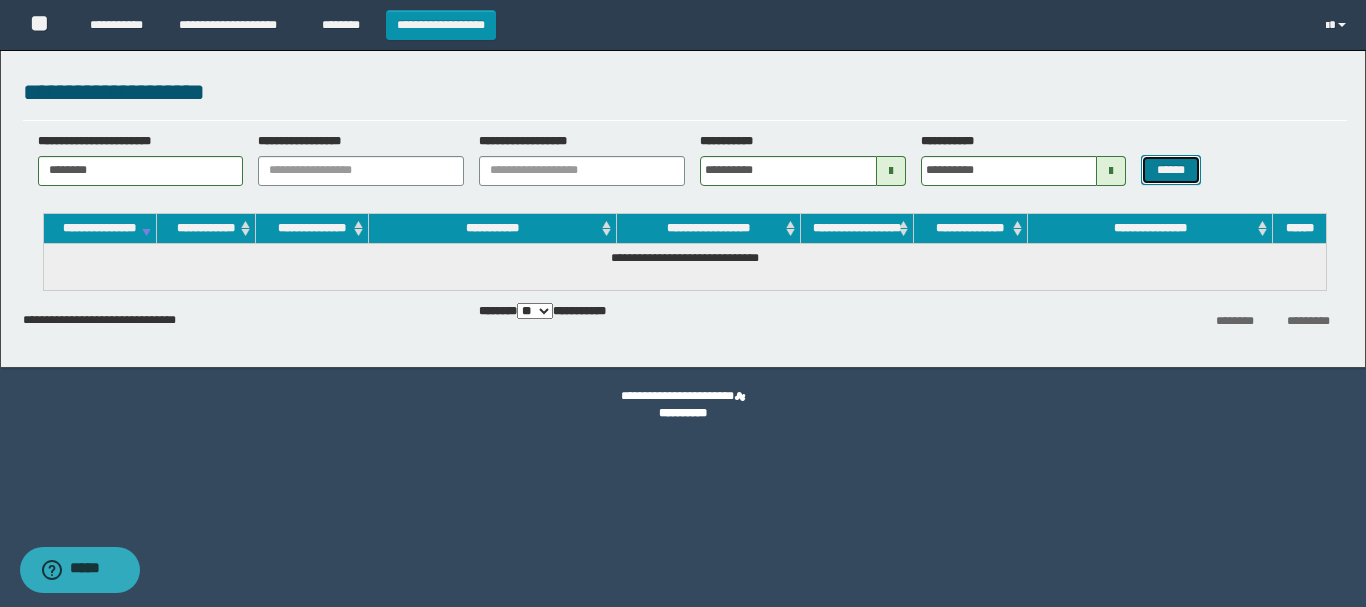 click on "******" at bounding box center [1170, 170] 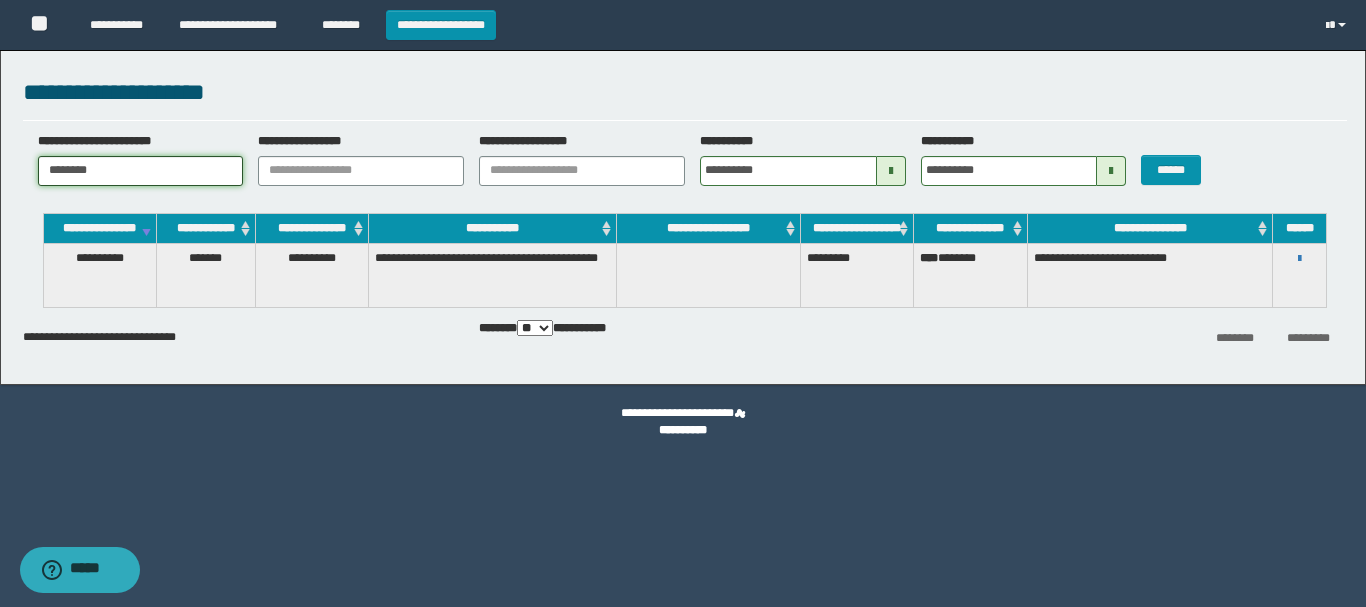 drag, startPoint x: 200, startPoint y: 161, endPoint x: 0, endPoint y: 167, distance: 200.08998 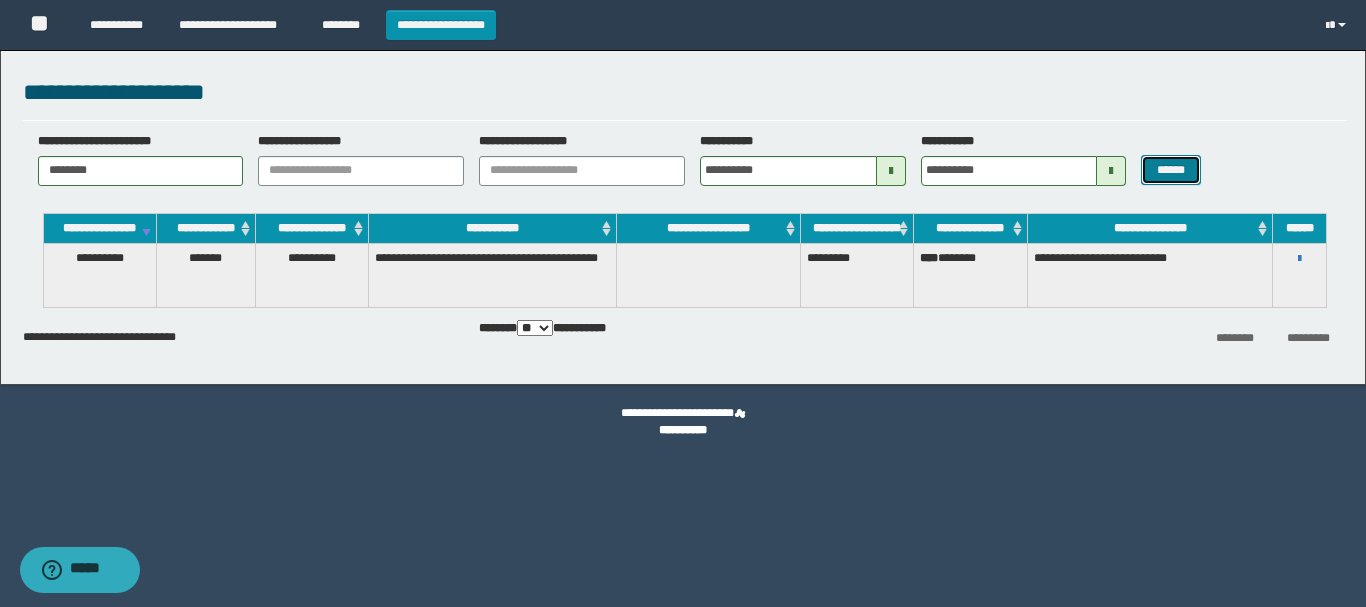 click on "******" at bounding box center [1170, 170] 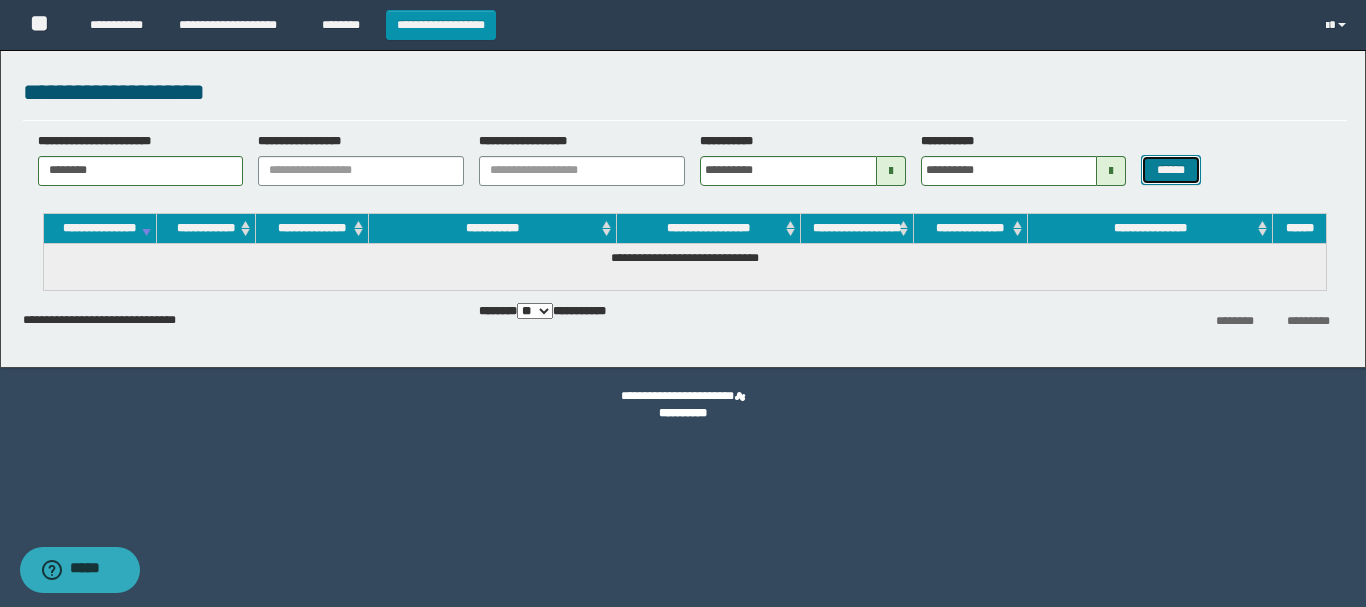 click on "******" at bounding box center [1170, 170] 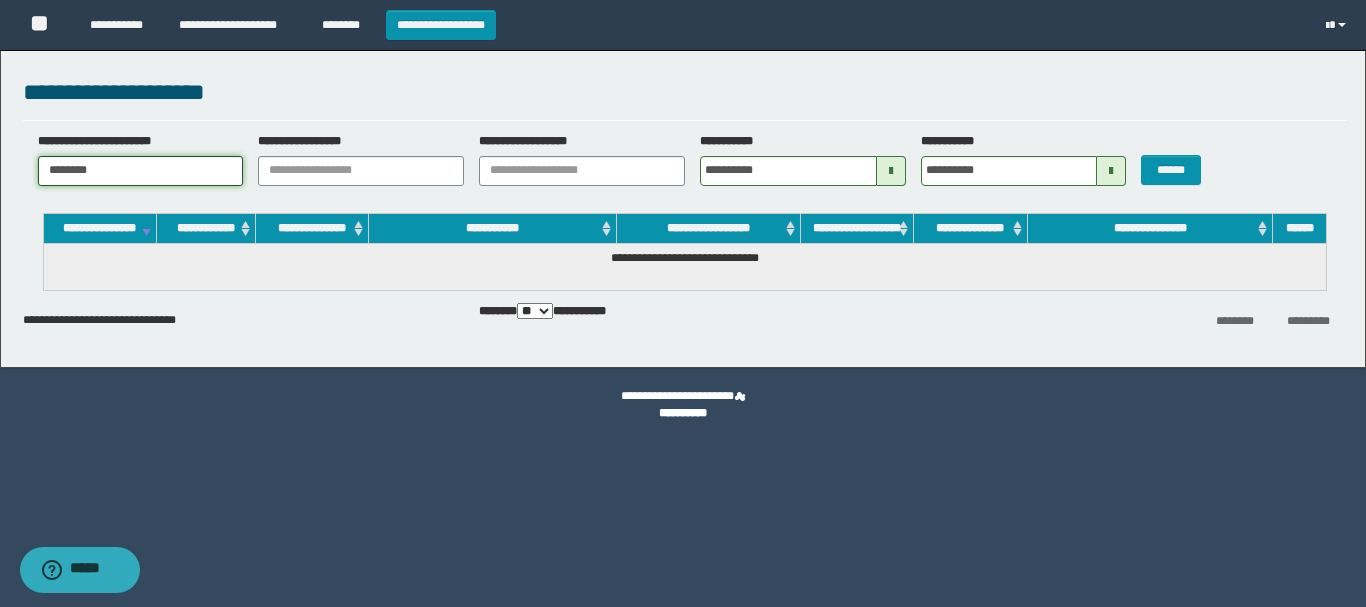 drag, startPoint x: 175, startPoint y: 173, endPoint x: 0, endPoint y: 132, distance: 179.7387 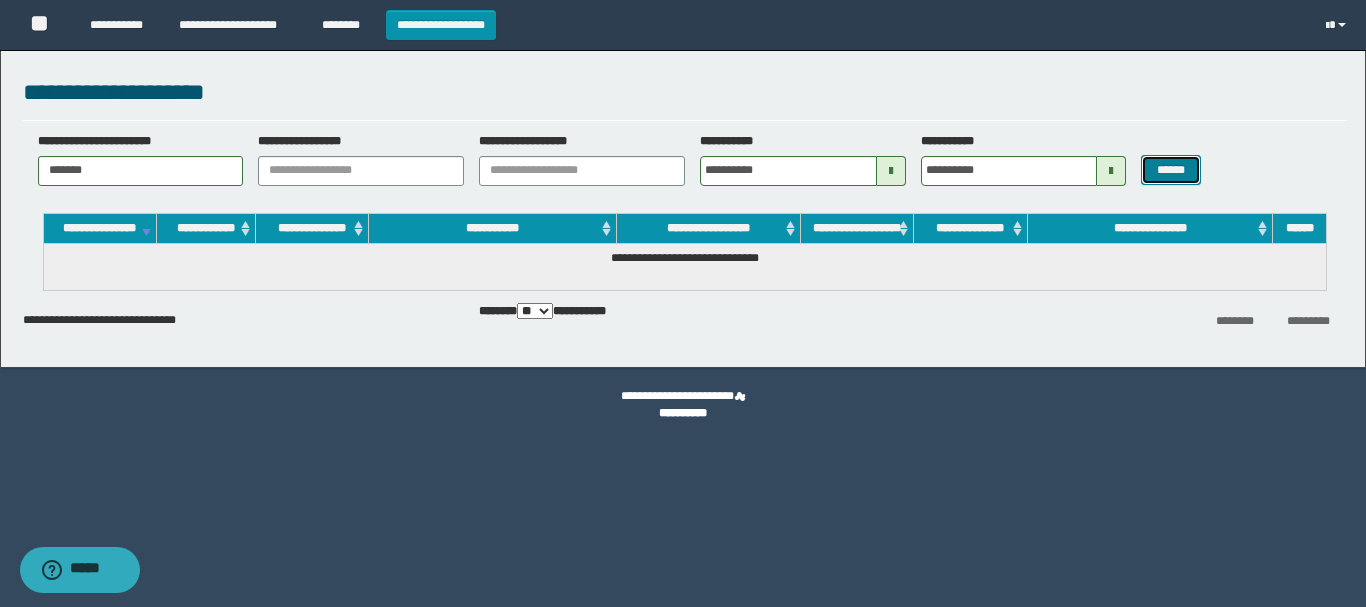 click on "******" at bounding box center (1170, 170) 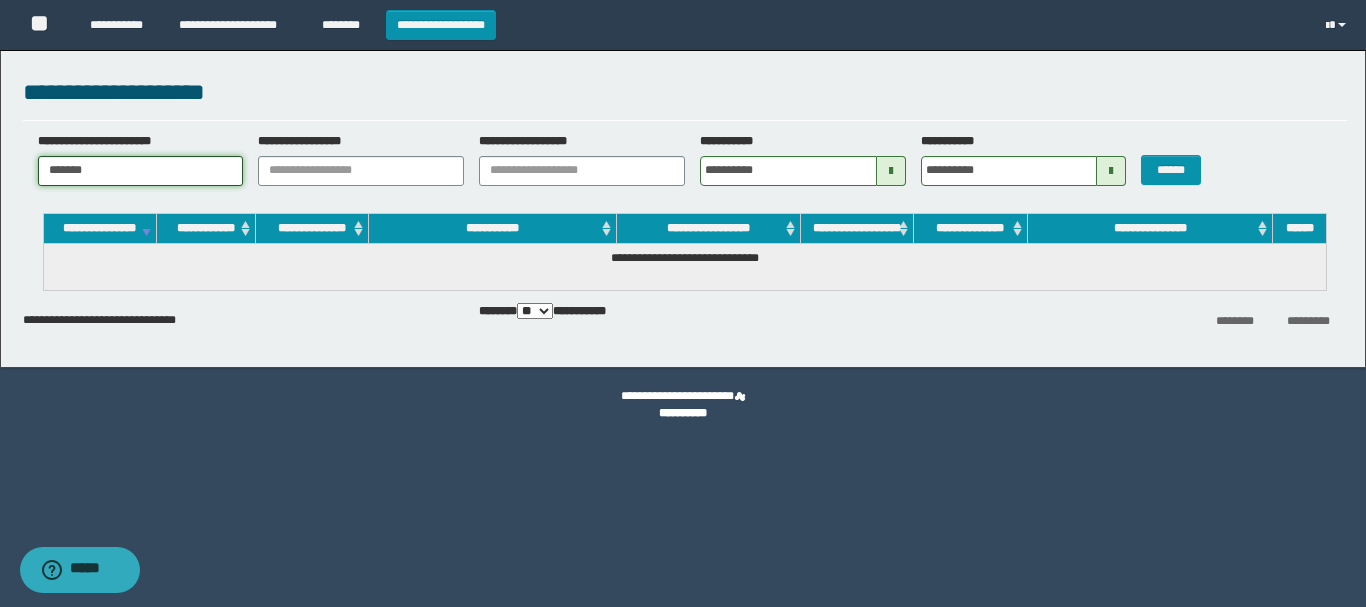 drag, startPoint x: 62, startPoint y: 164, endPoint x: 0, endPoint y: 166, distance: 62.03225 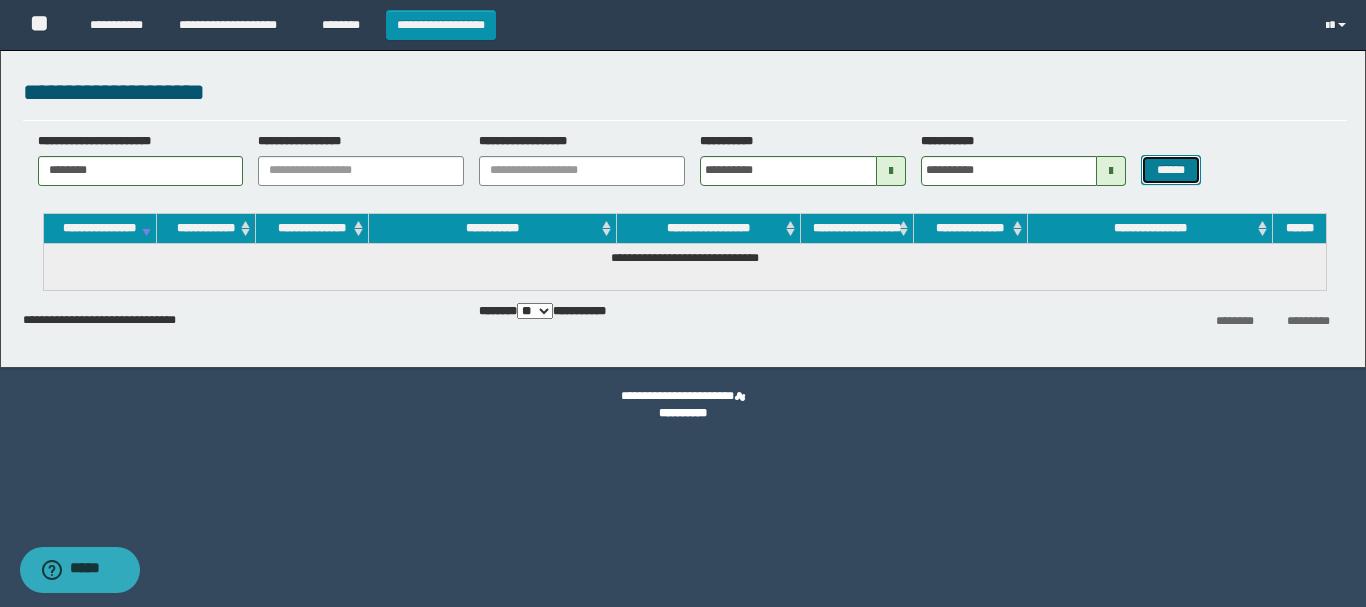 click on "******" at bounding box center (1170, 170) 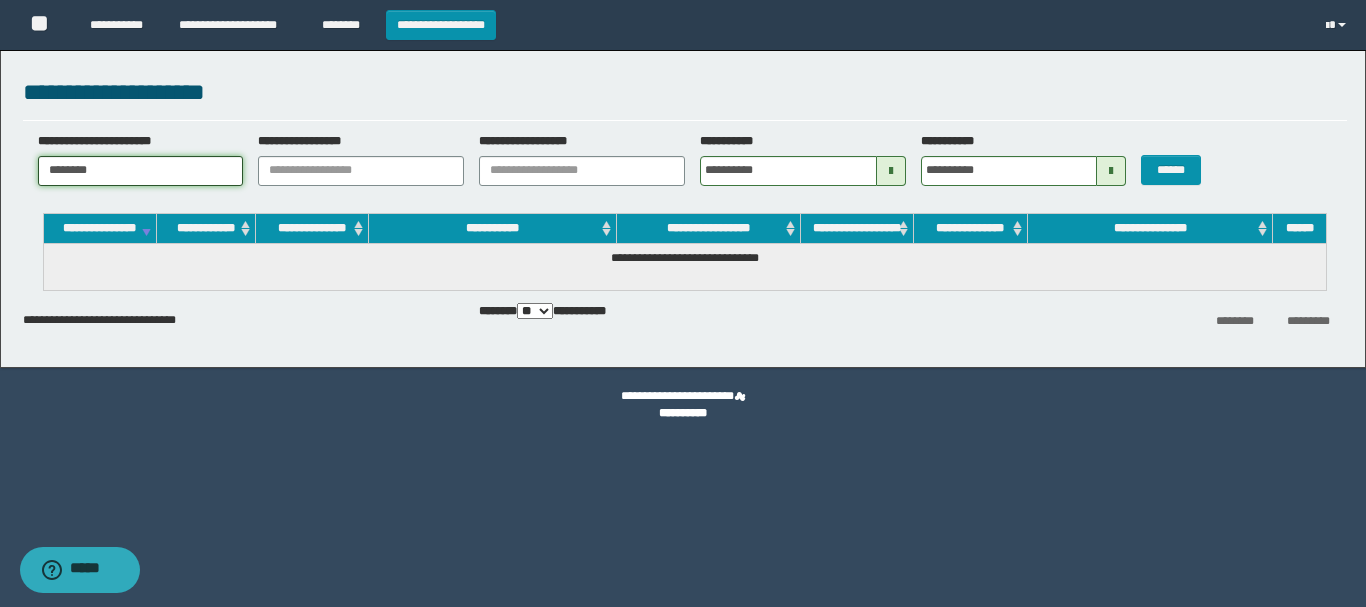 click on "********" at bounding box center [141, 171] 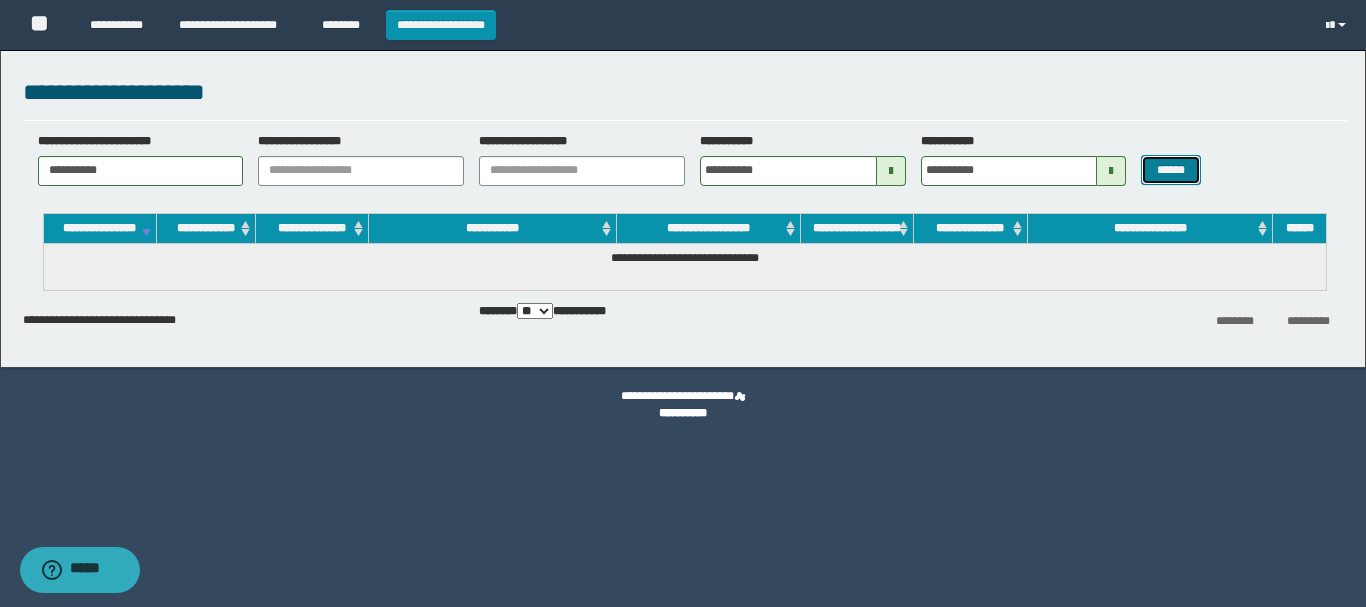 click on "******" at bounding box center [1170, 170] 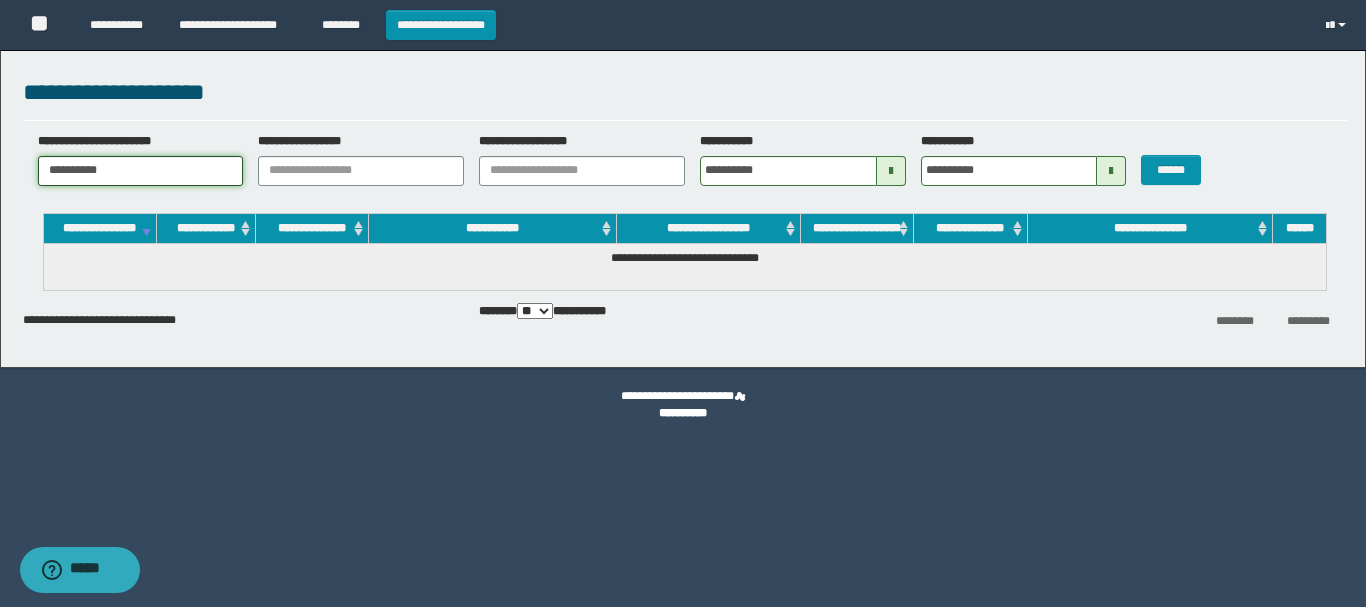 drag, startPoint x: 123, startPoint y: 173, endPoint x: 0, endPoint y: 169, distance: 123.065025 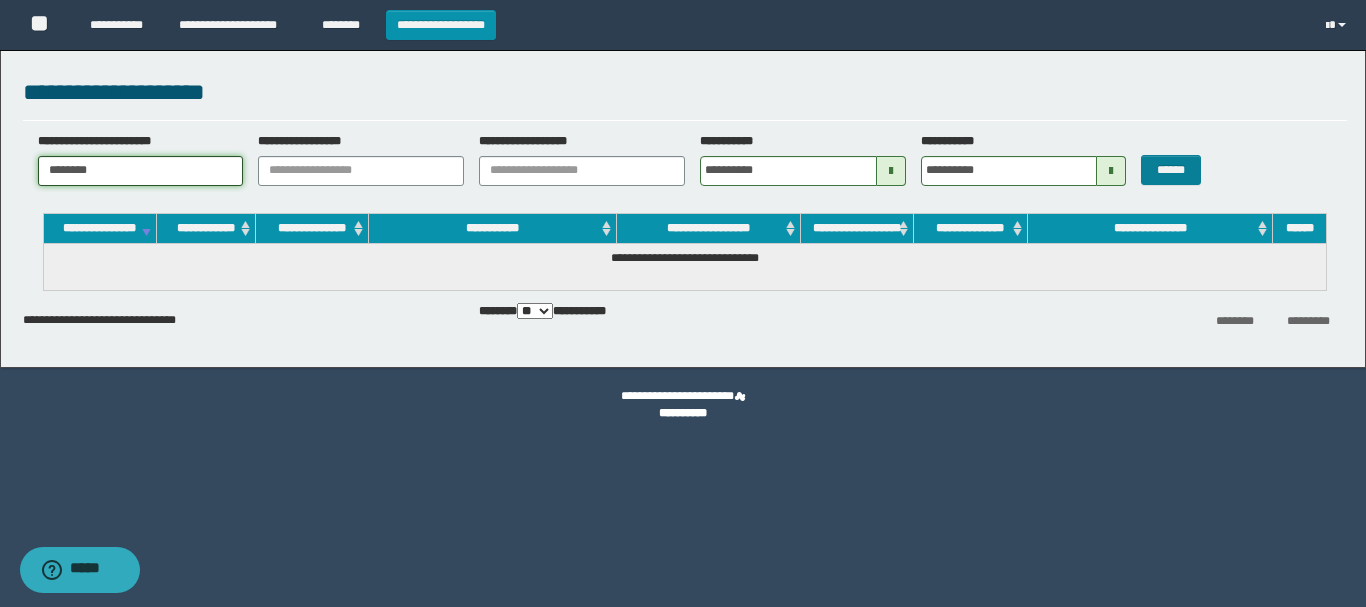 type on "********" 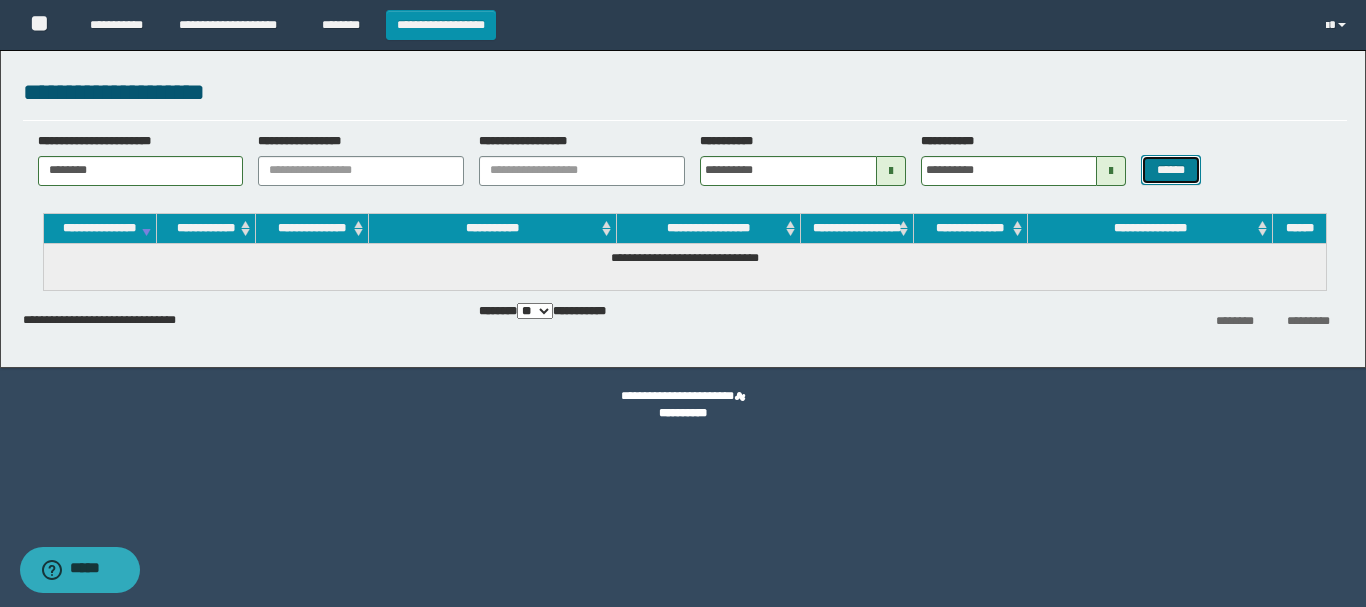 click on "******" at bounding box center (1170, 170) 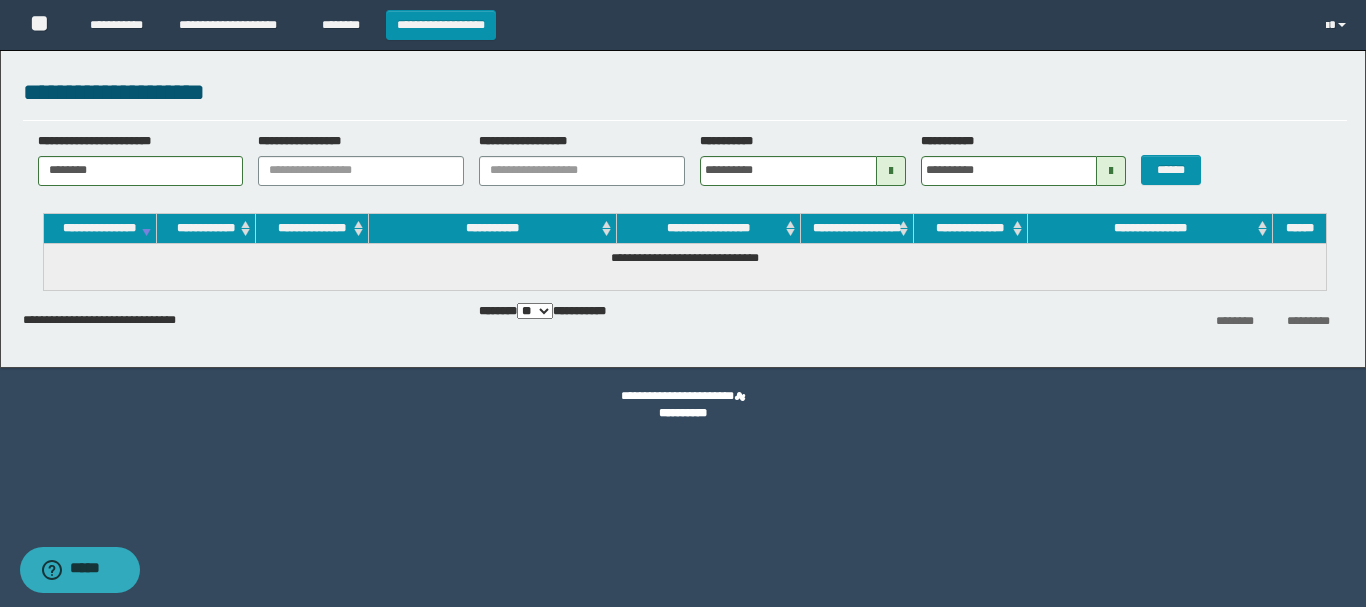 drag, startPoint x: 206, startPoint y: 153, endPoint x: 199, endPoint y: 161, distance: 10.630146 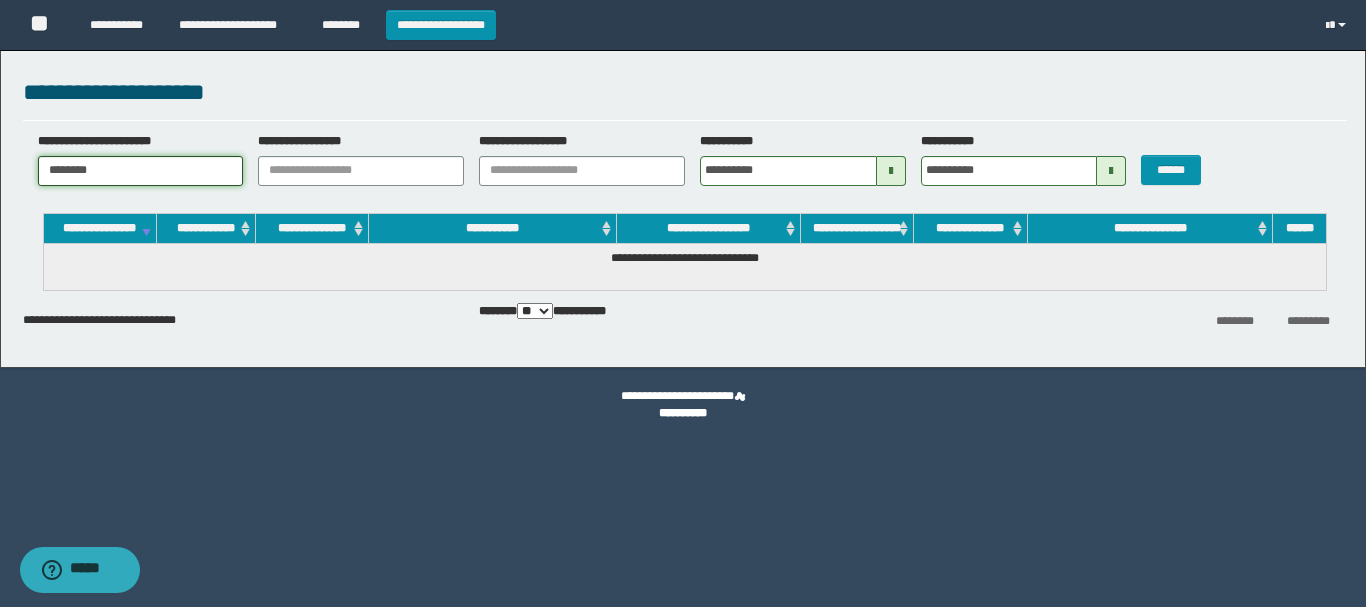 drag, startPoint x: 197, startPoint y: 164, endPoint x: 0, endPoint y: 155, distance: 197.20547 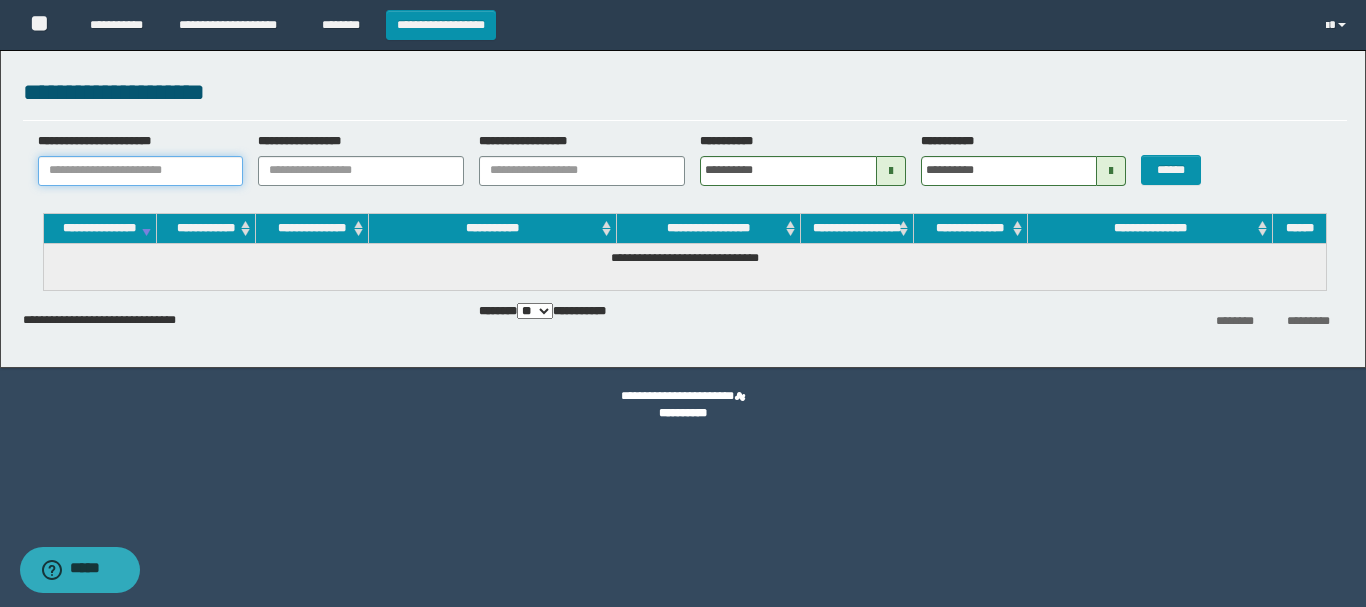 paste 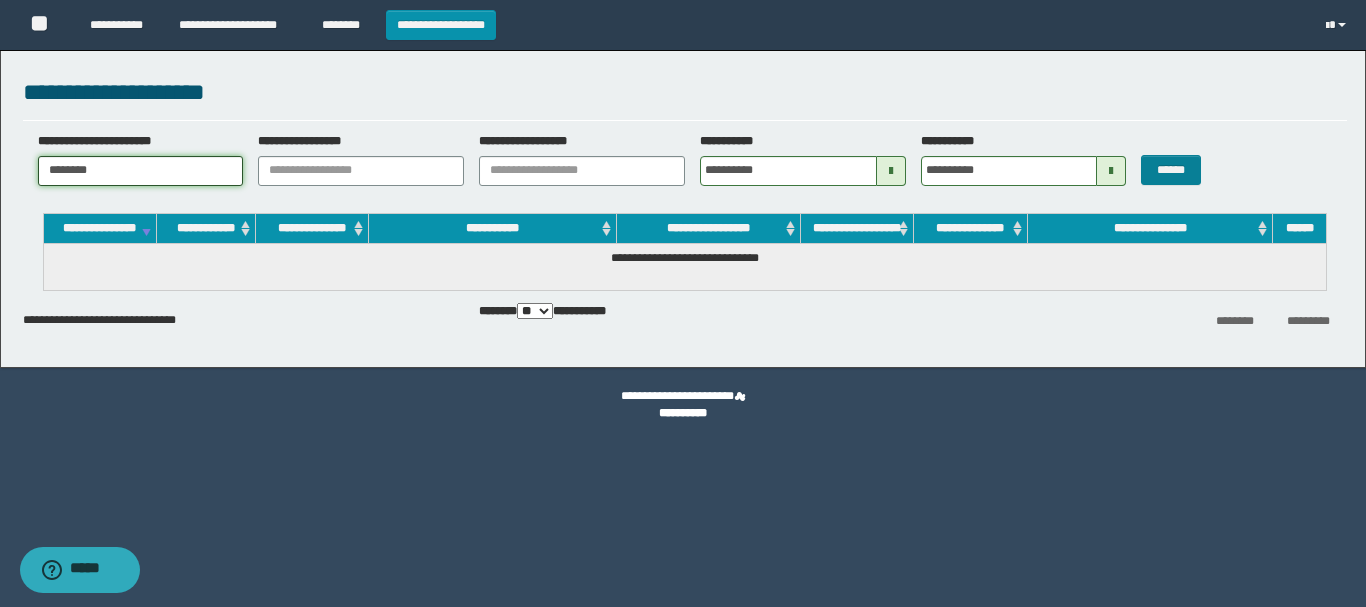 type on "********" 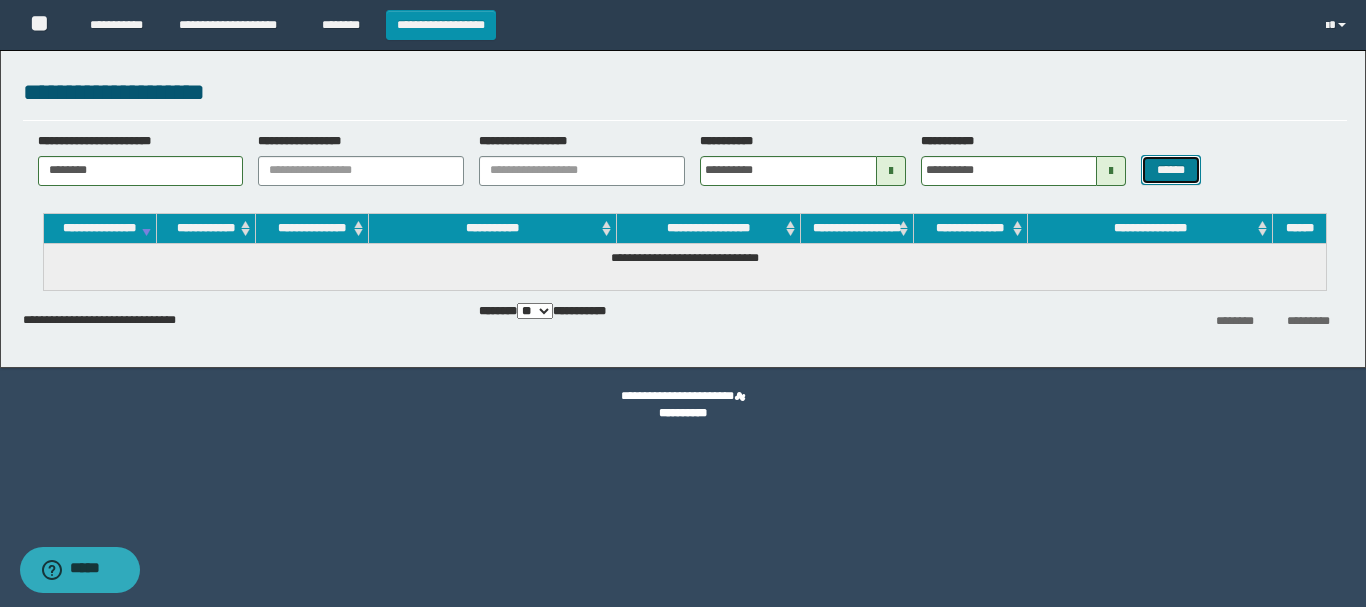 click on "******" at bounding box center [1170, 170] 